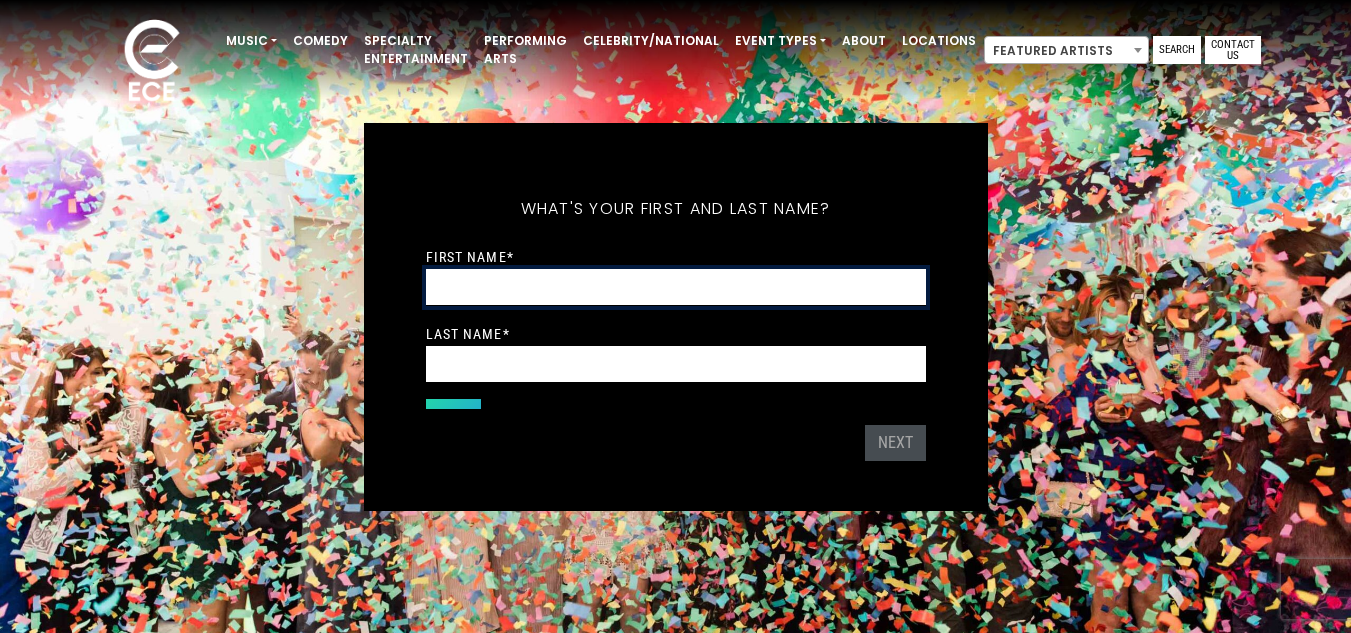 scroll, scrollTop: 0, scrollLeft: 0, axis: both 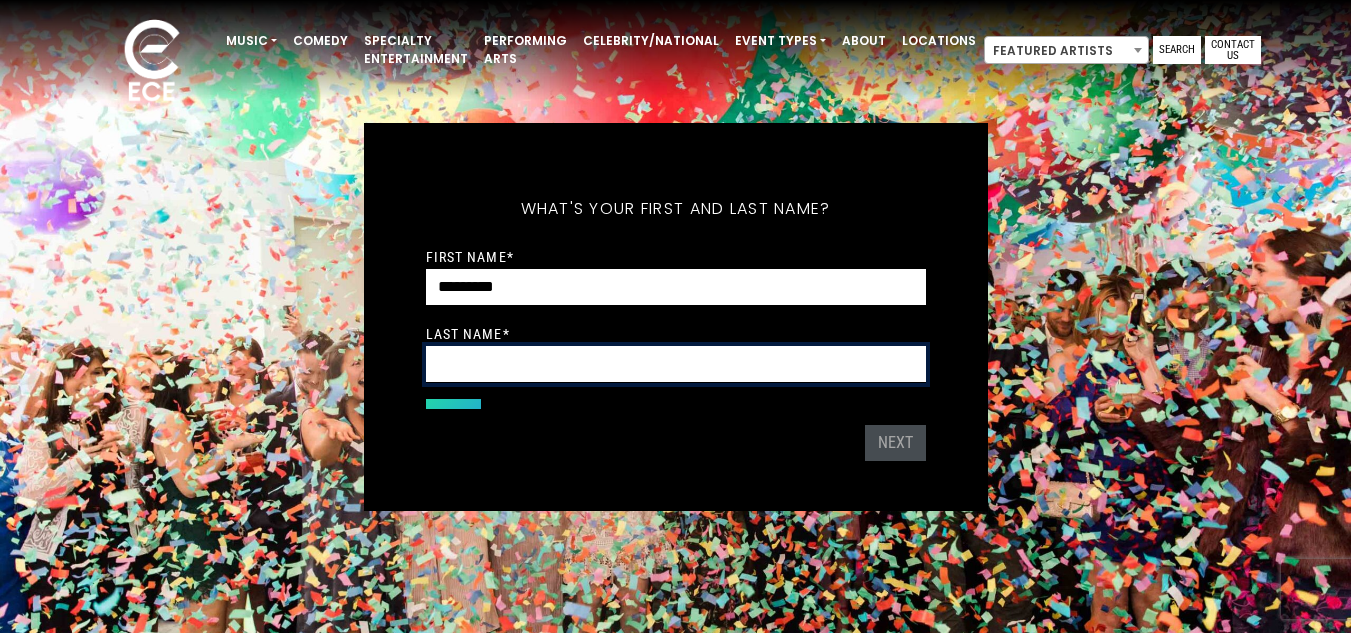 type on "*******" 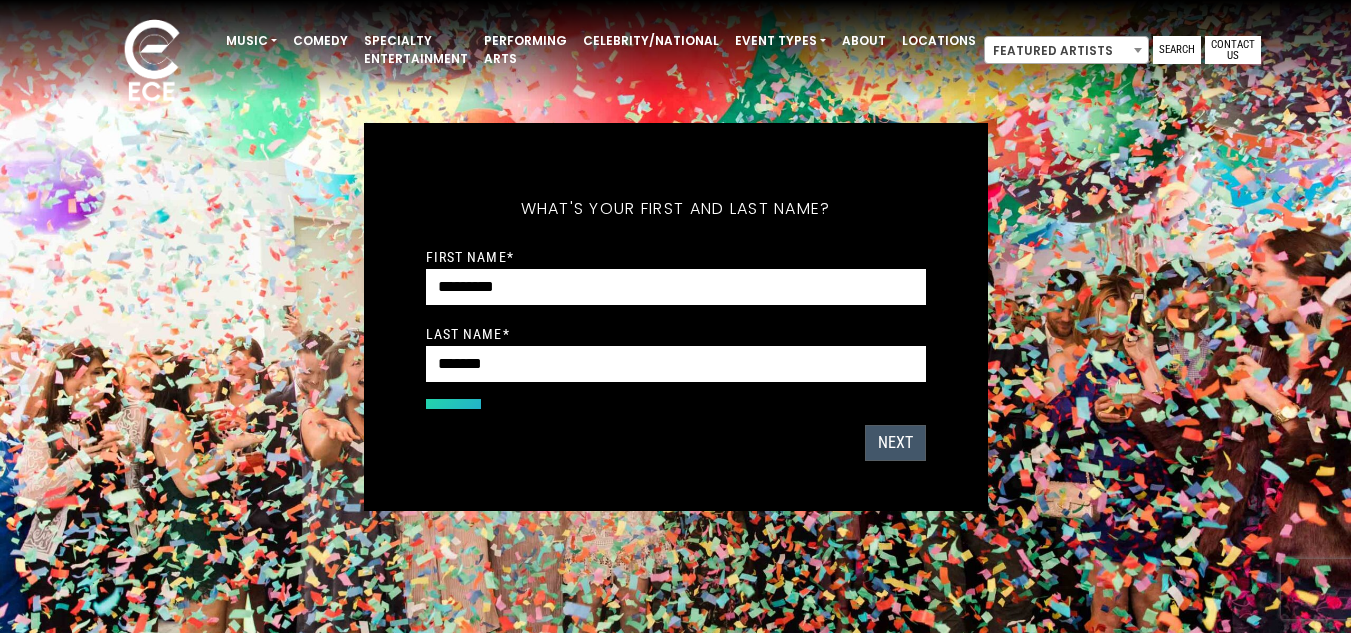 click on "Next" at bounding box center (895, 443) 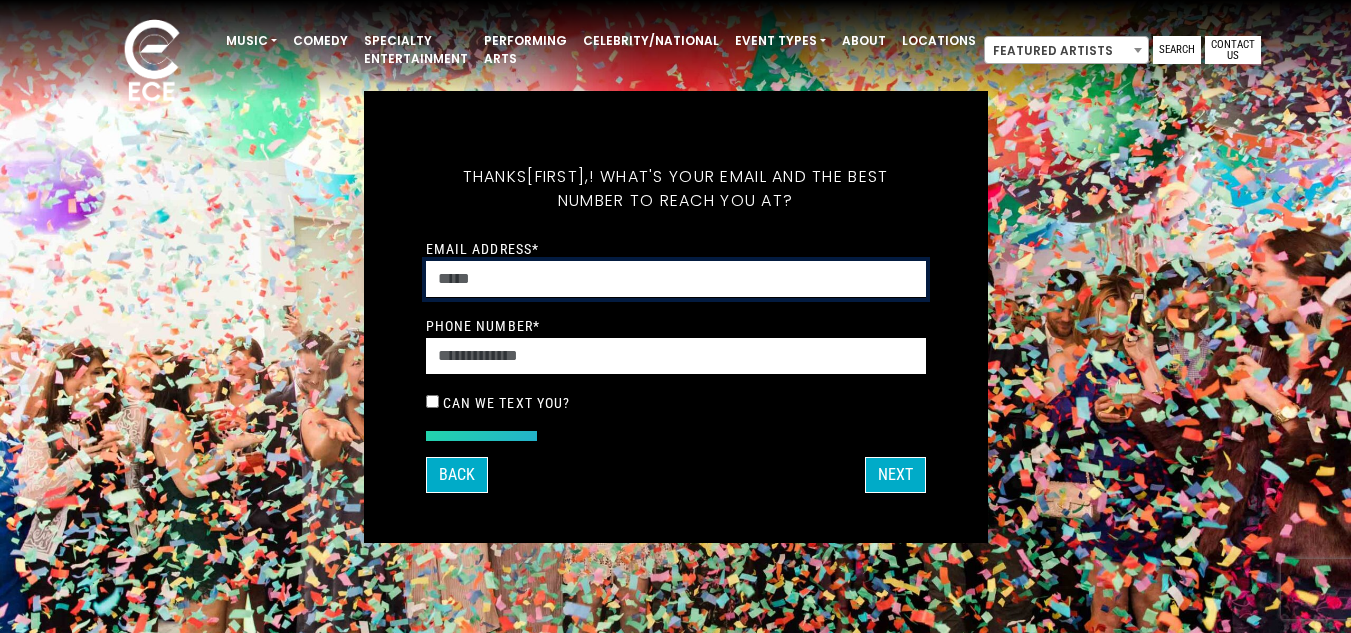 click on "Email Address *" at bounding box center [676, 279] 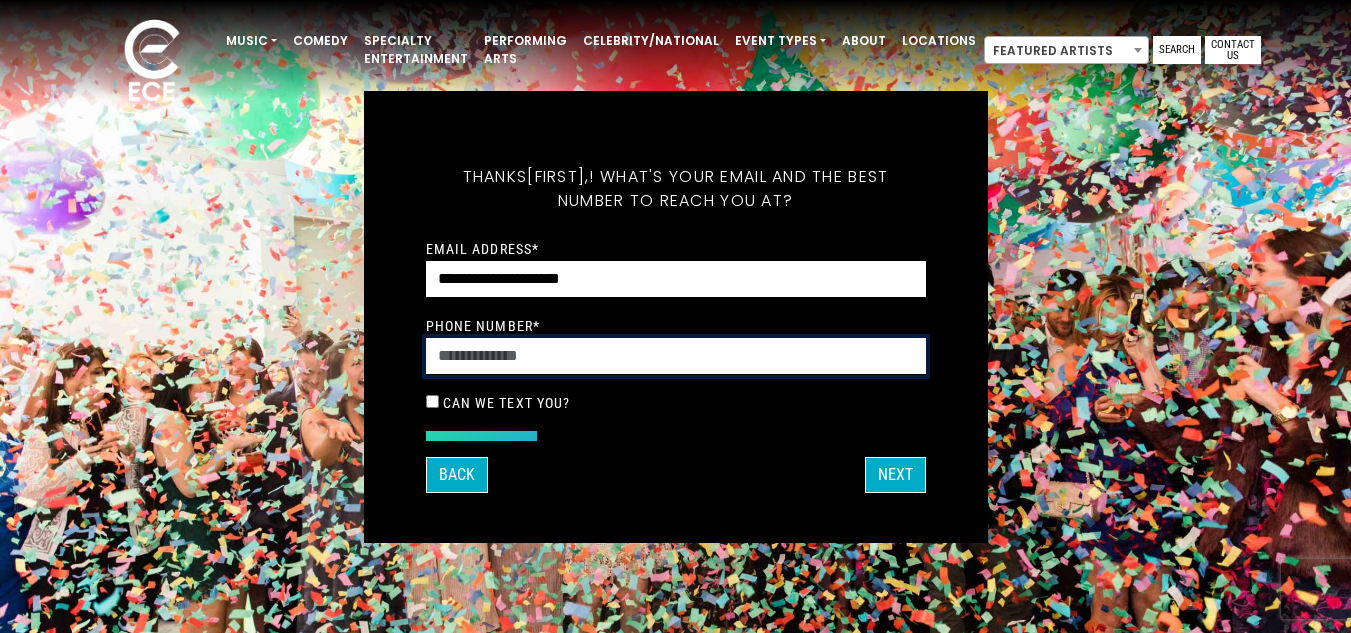 type on "**********" 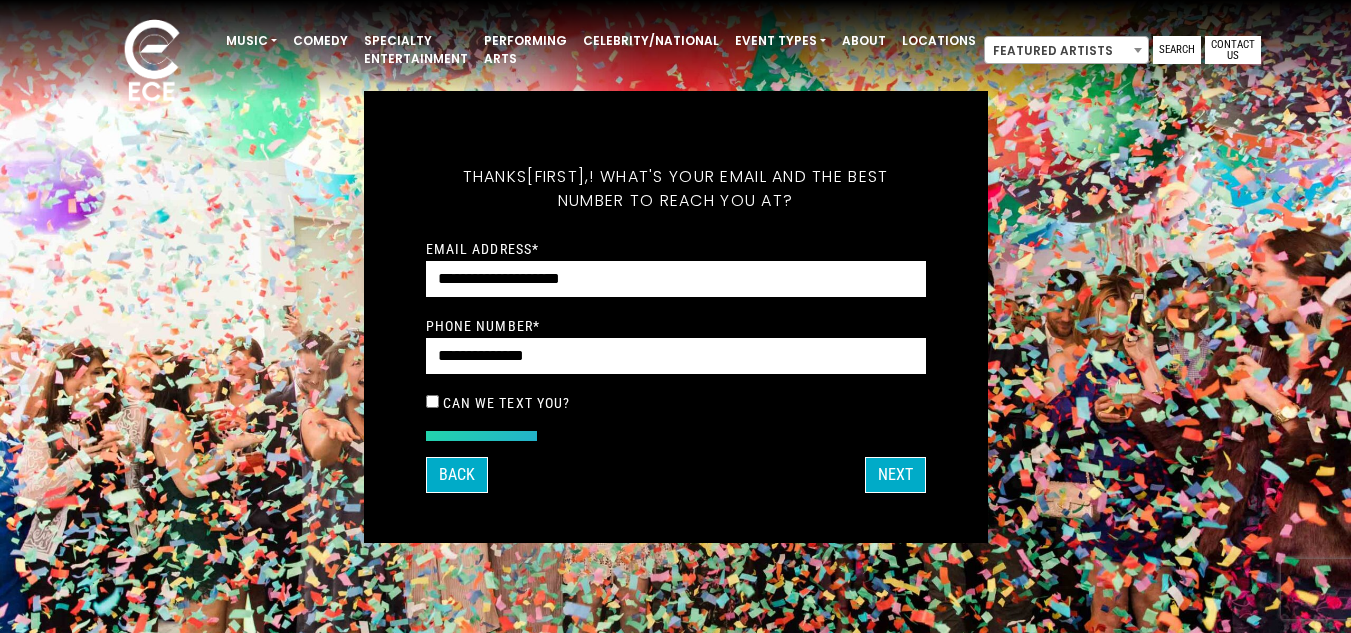 click on "Can we text you?" at bounding box center [507, 403] 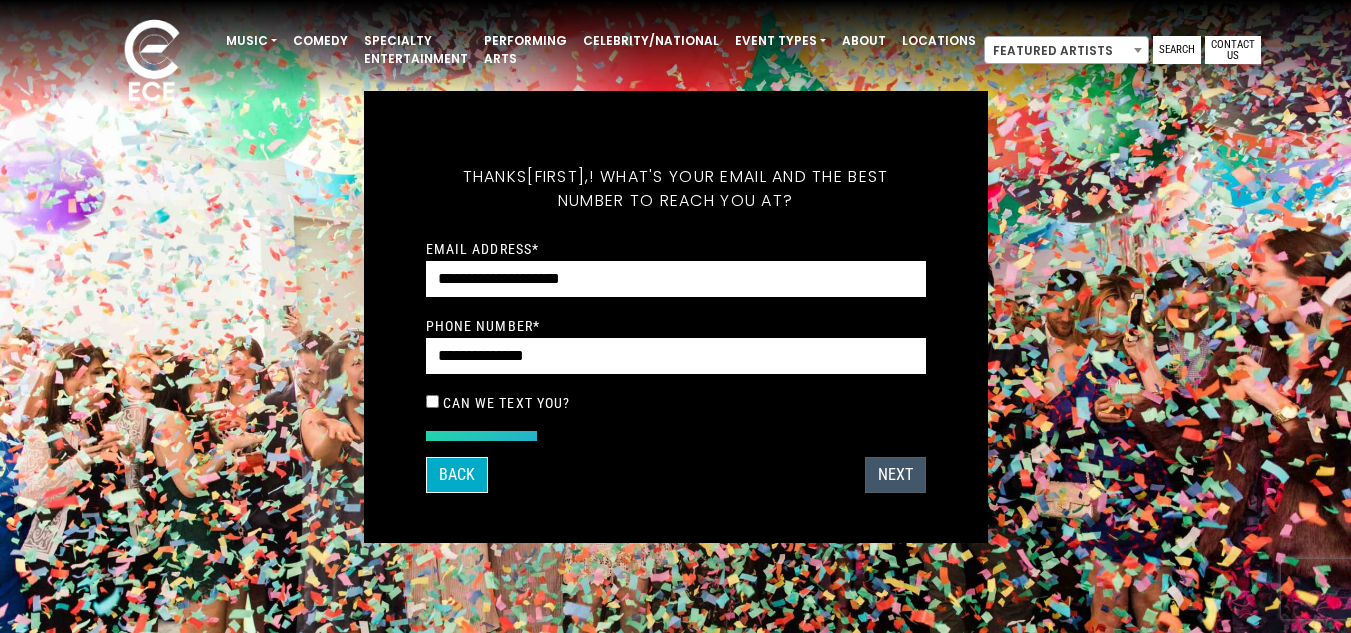 click on "Next" at bounding box center (895, 475) 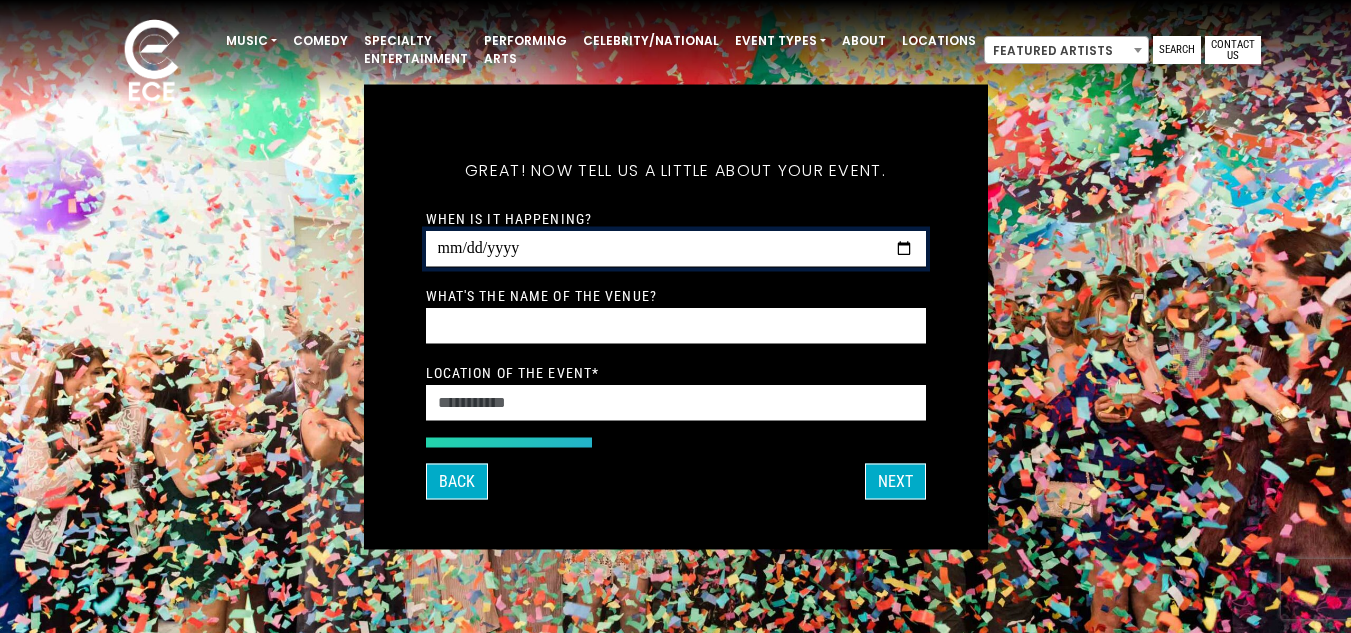 click on "When is it happening?" at bounding box center [676, 248] 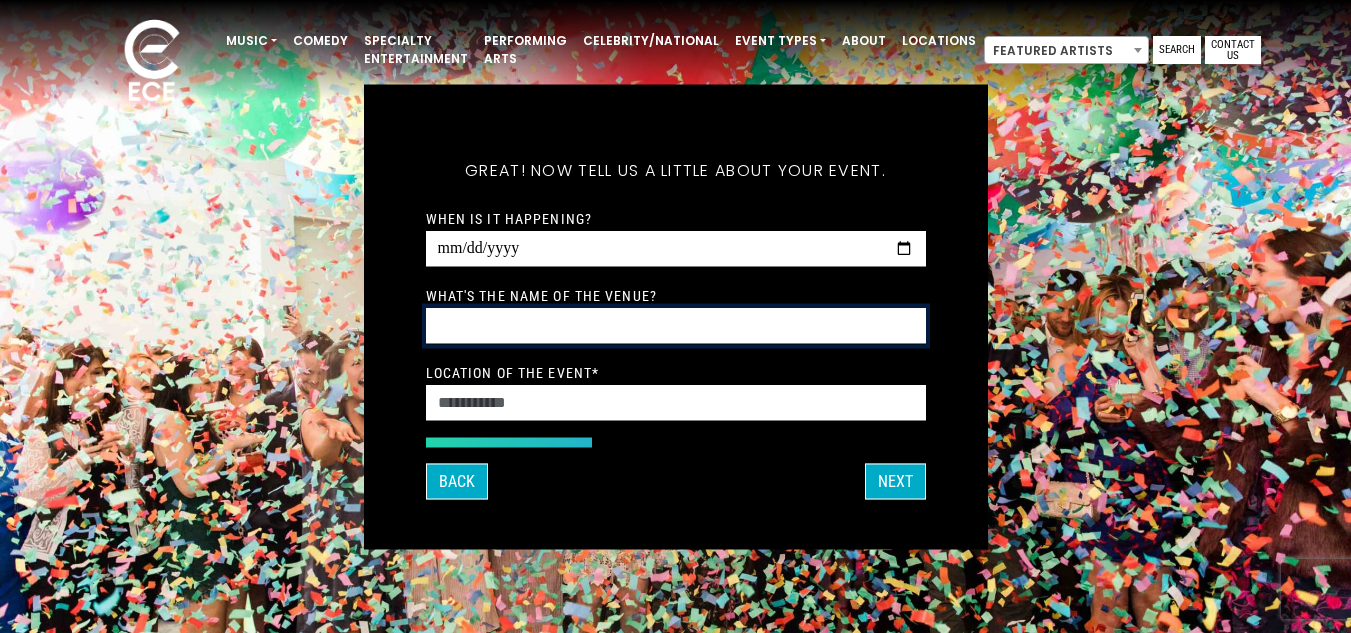 click on "What's the name of the venue?" at bounding box center [676, 325] 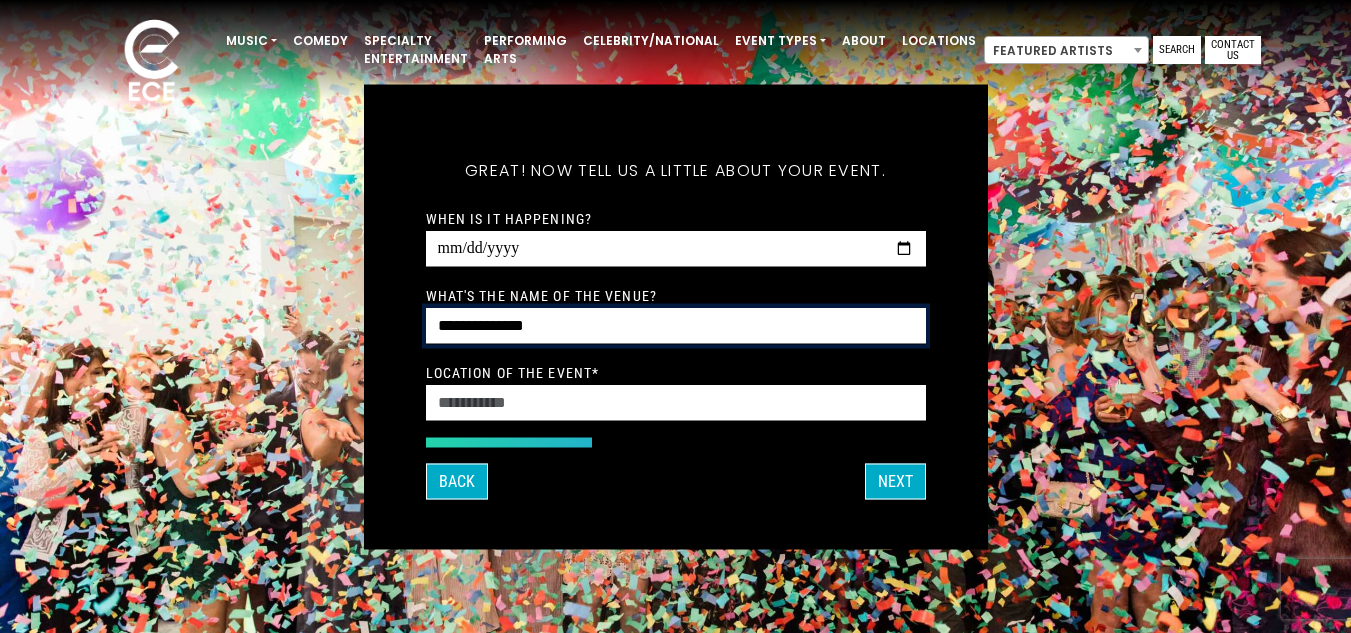 type on "**********" 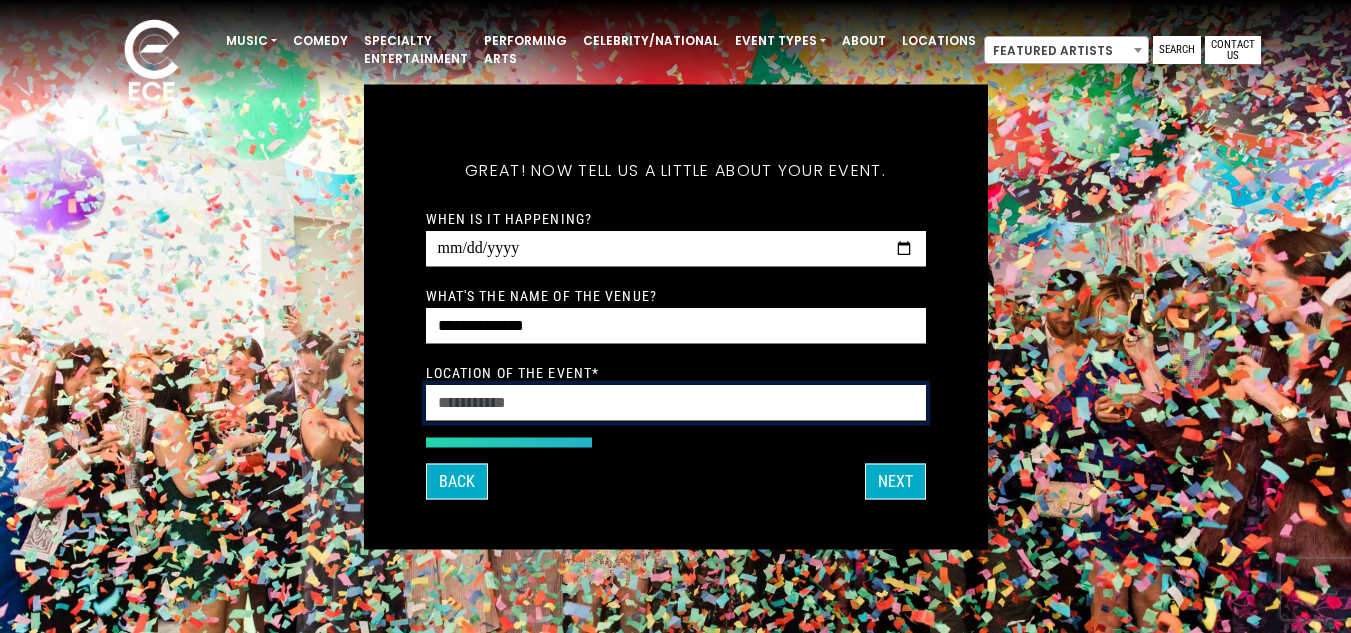click on "Location of the event *" at bounding box center [676, 402] 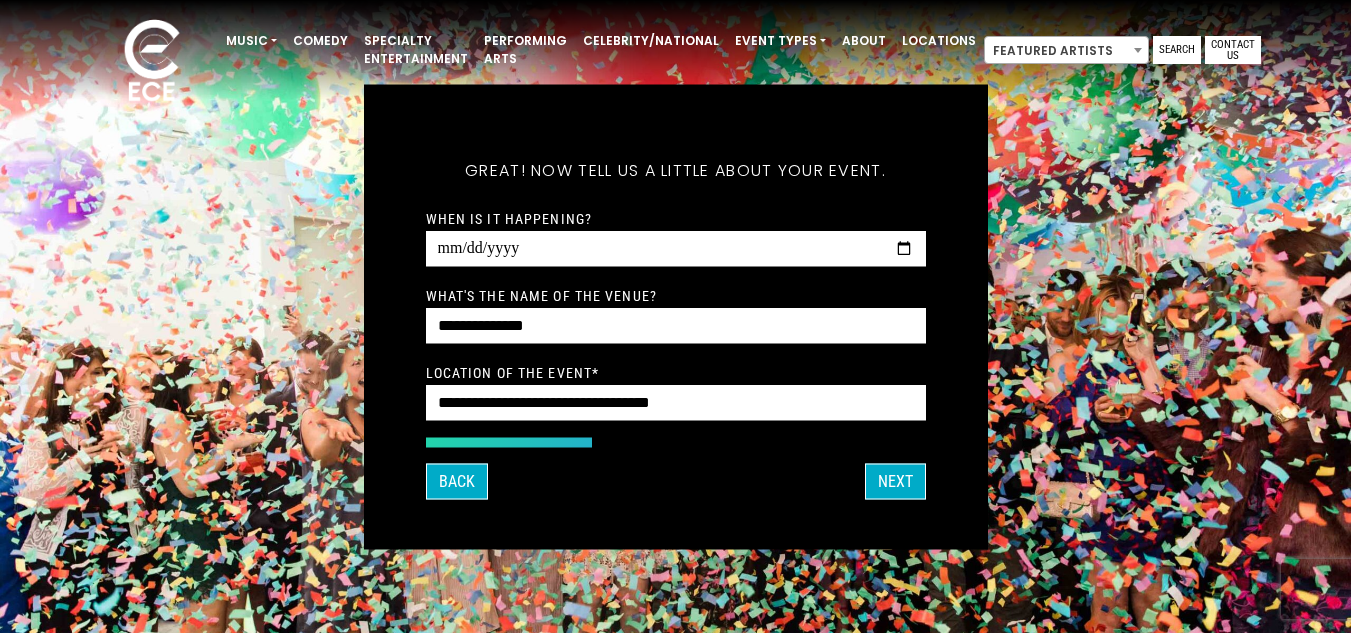 type on "**********" 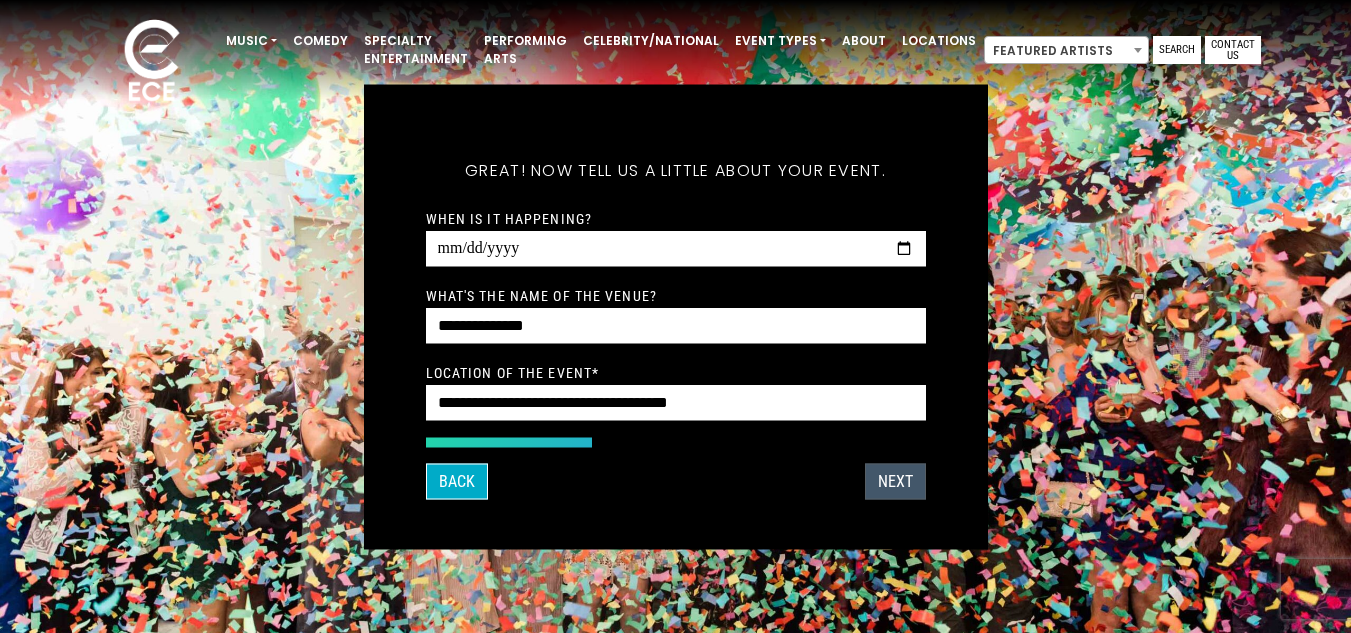 click on "Next" at bounding box center [895, 481] 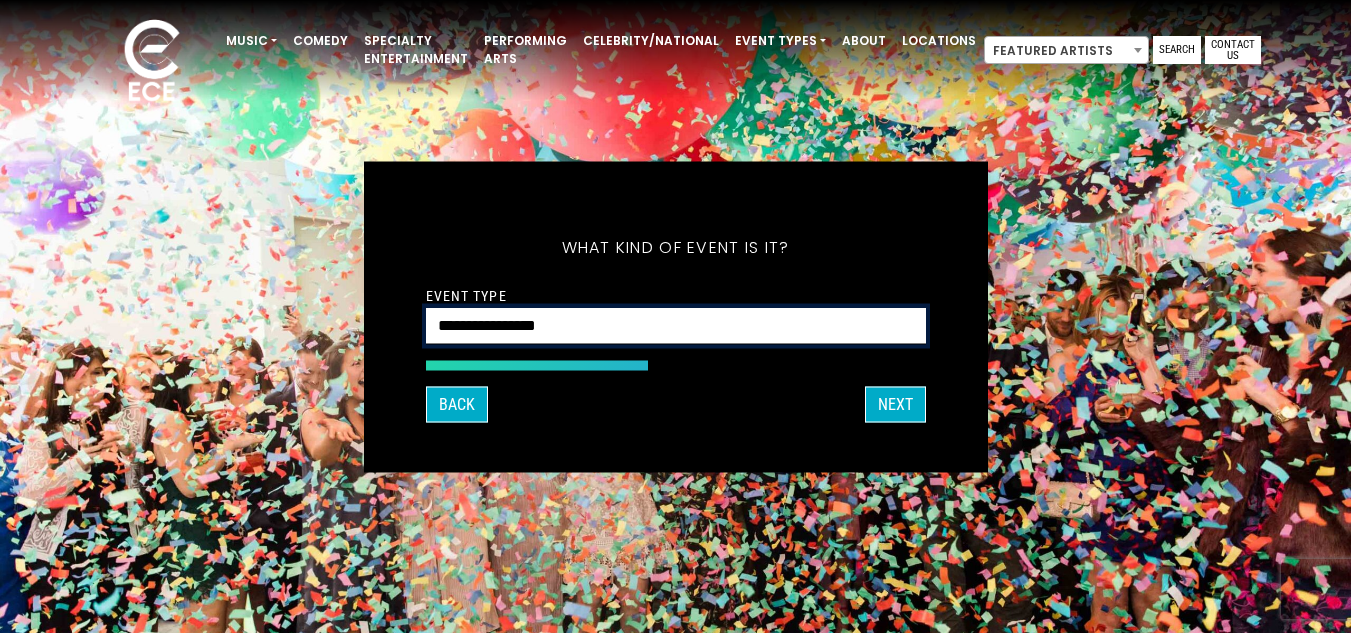 click on "**********" at bounding box center [676, 325] 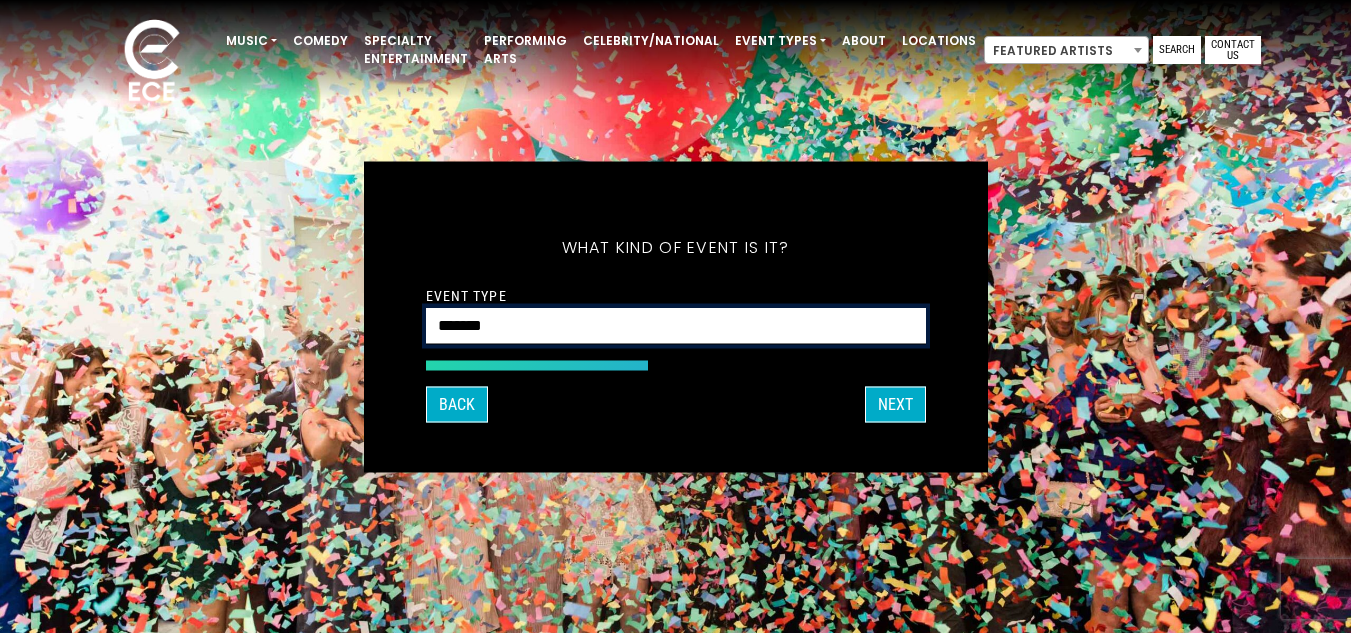 click on "**********" at bounding box center [676, 325] 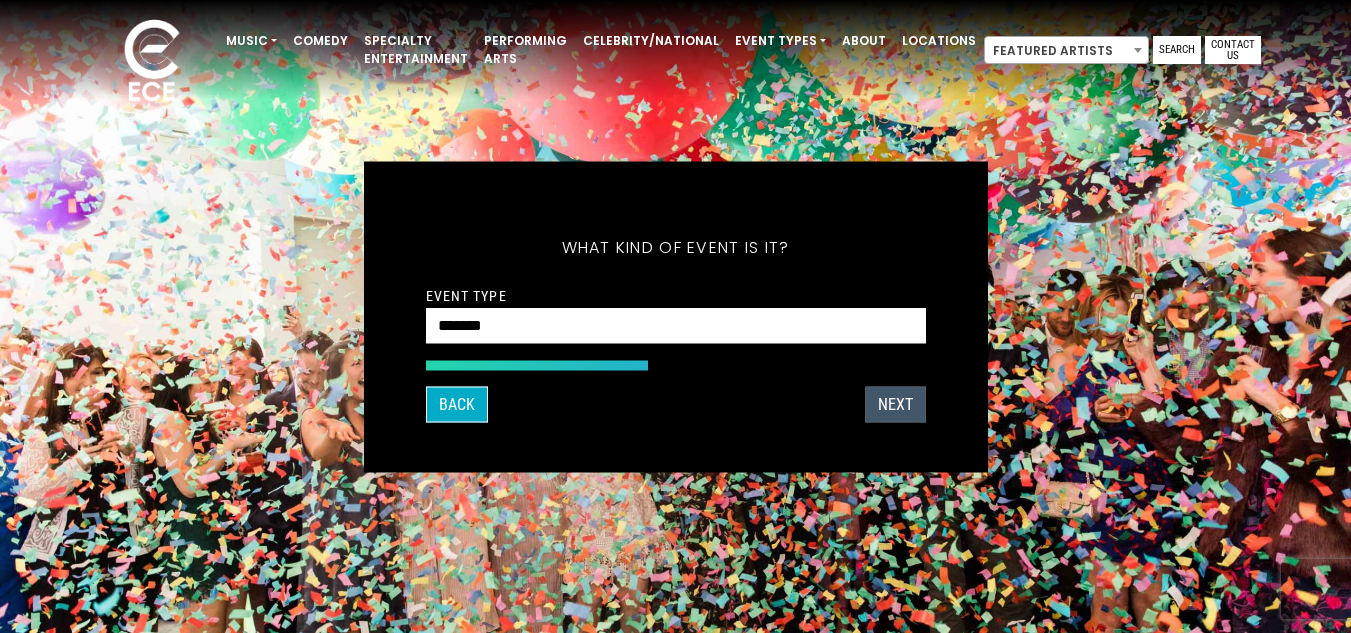 click on "Next" at bounding box center (895, 404) 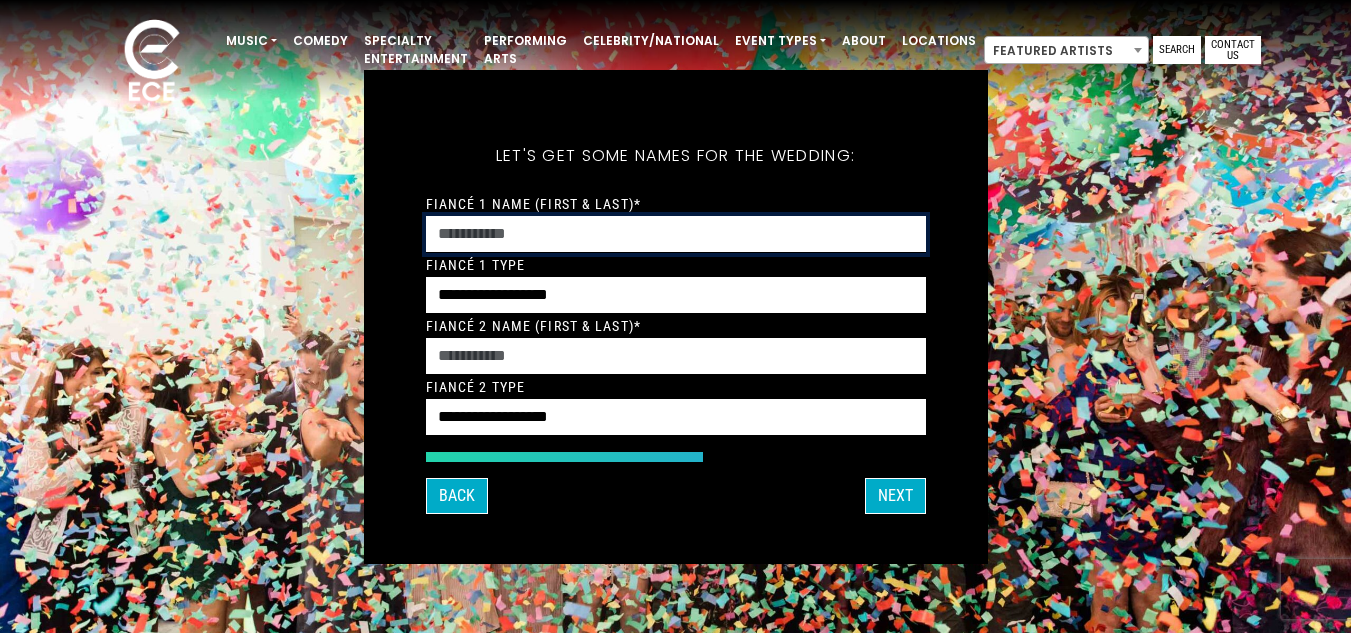 click on "Fiancé 1 Name (First & Last)*" at bounding box center (676, 234) 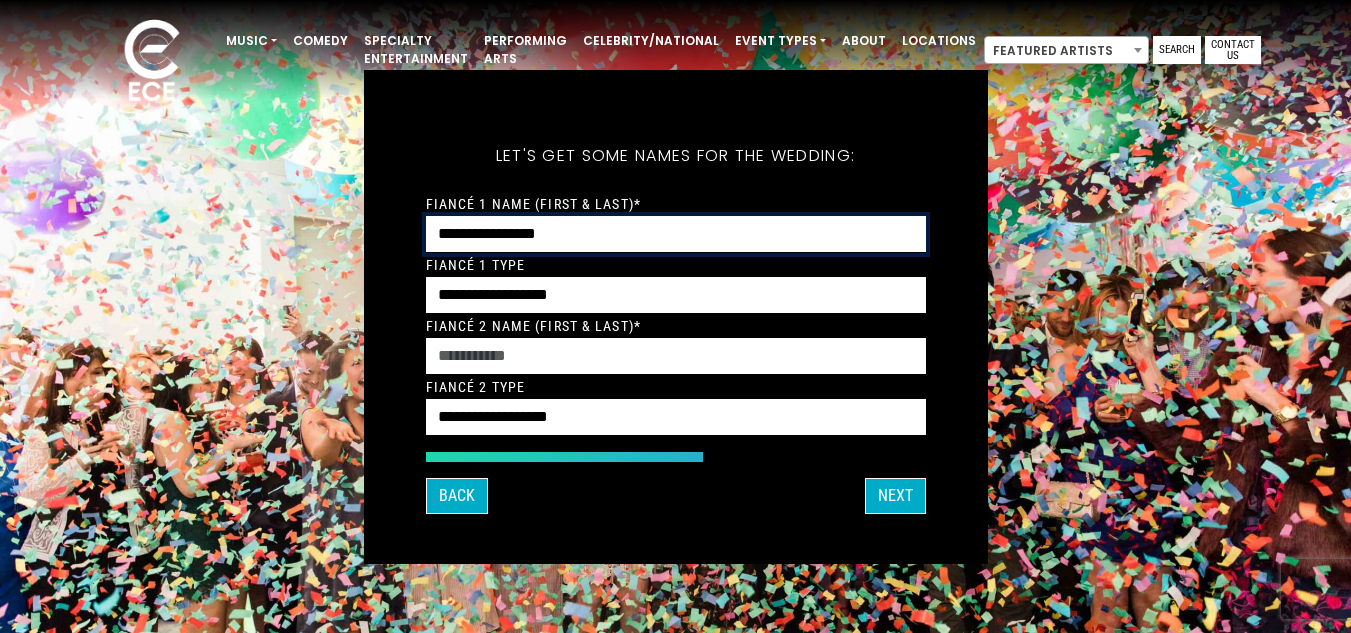 type on "**********" 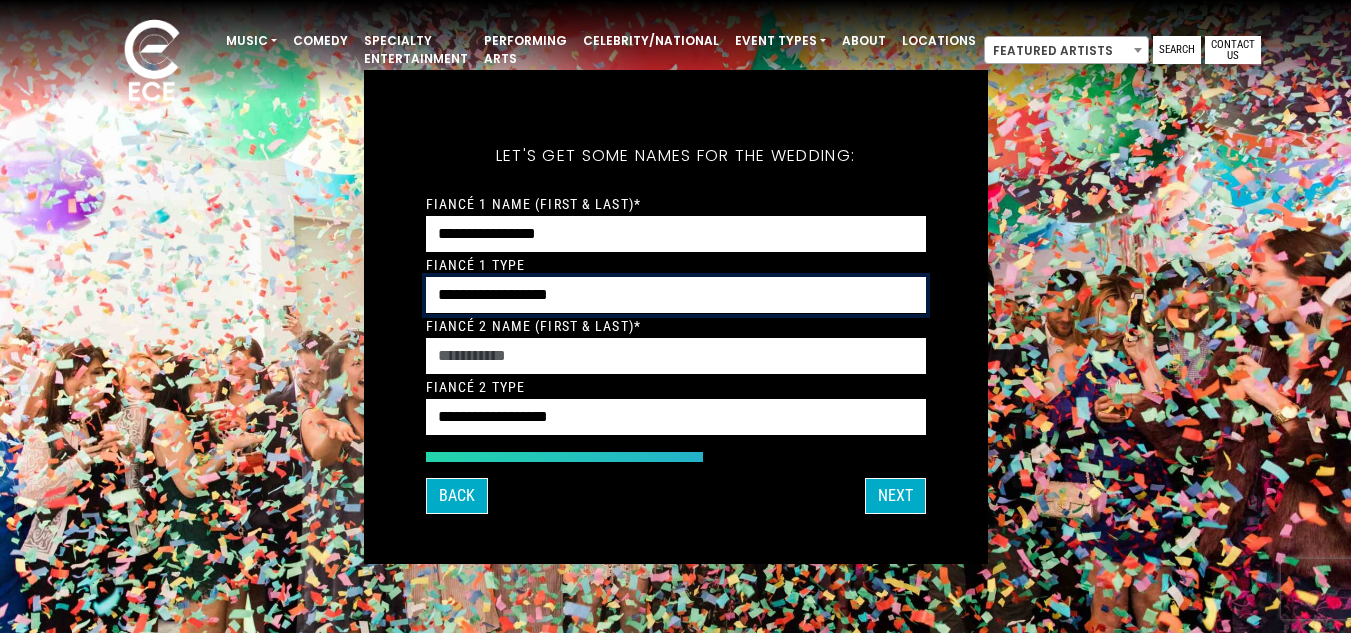 click on "**********" at bounding box center [676, 295] 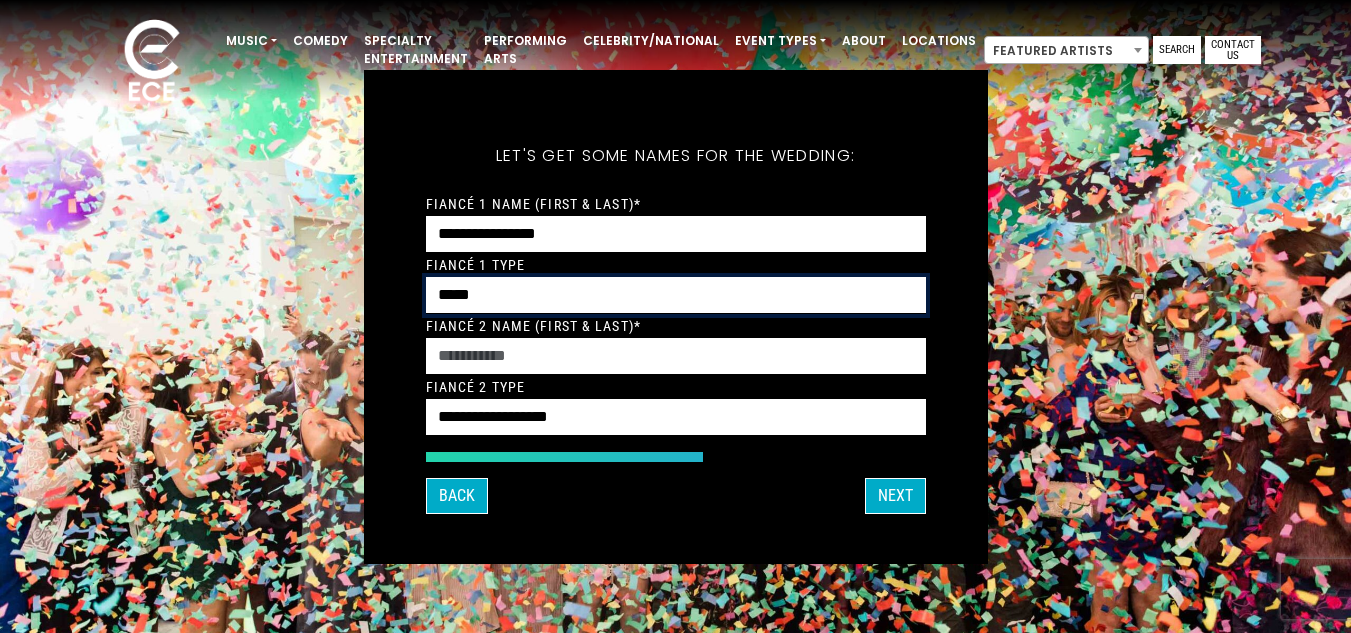 click on "**********" at bounding box center (676, 295) 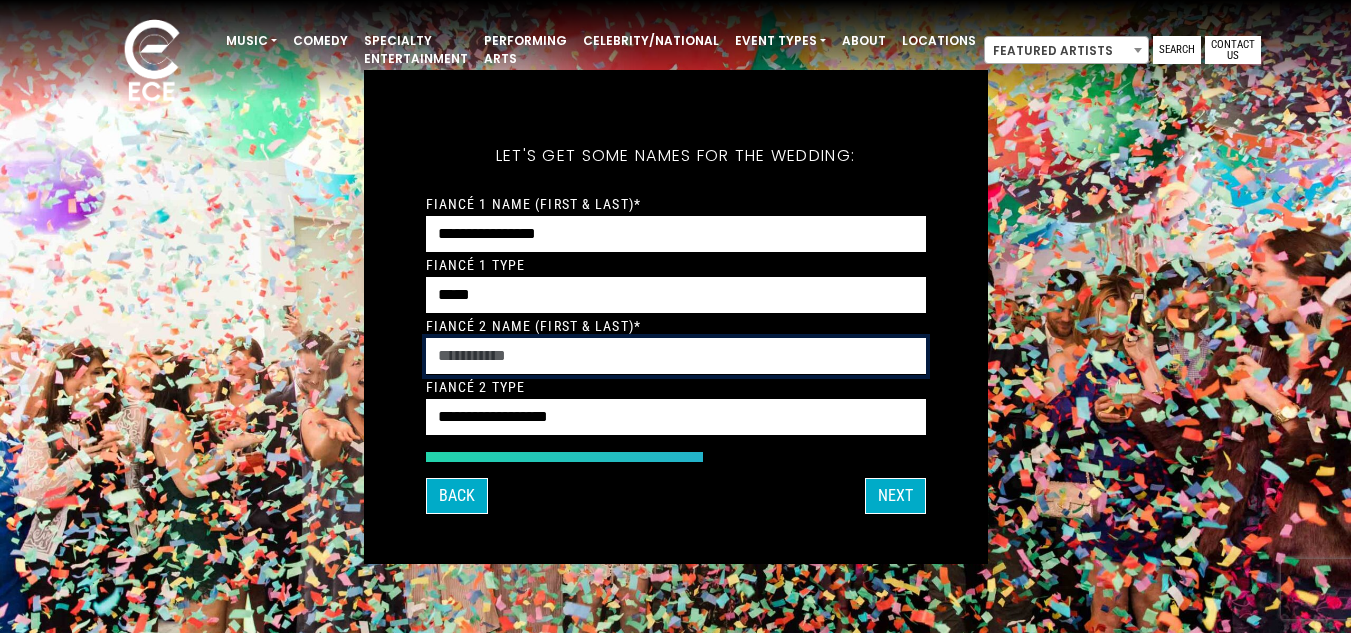 click on "Fiancé 2 Name (First & Last)*" at bounding box center [676, 356] 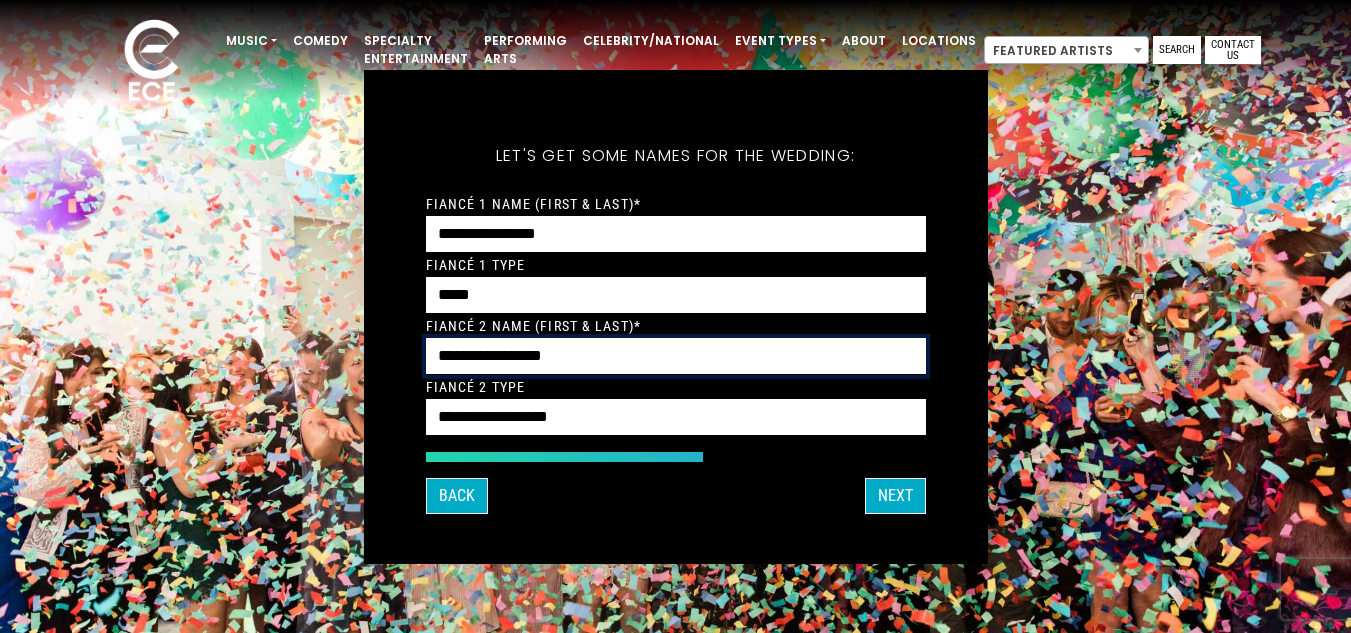 type on "**********" 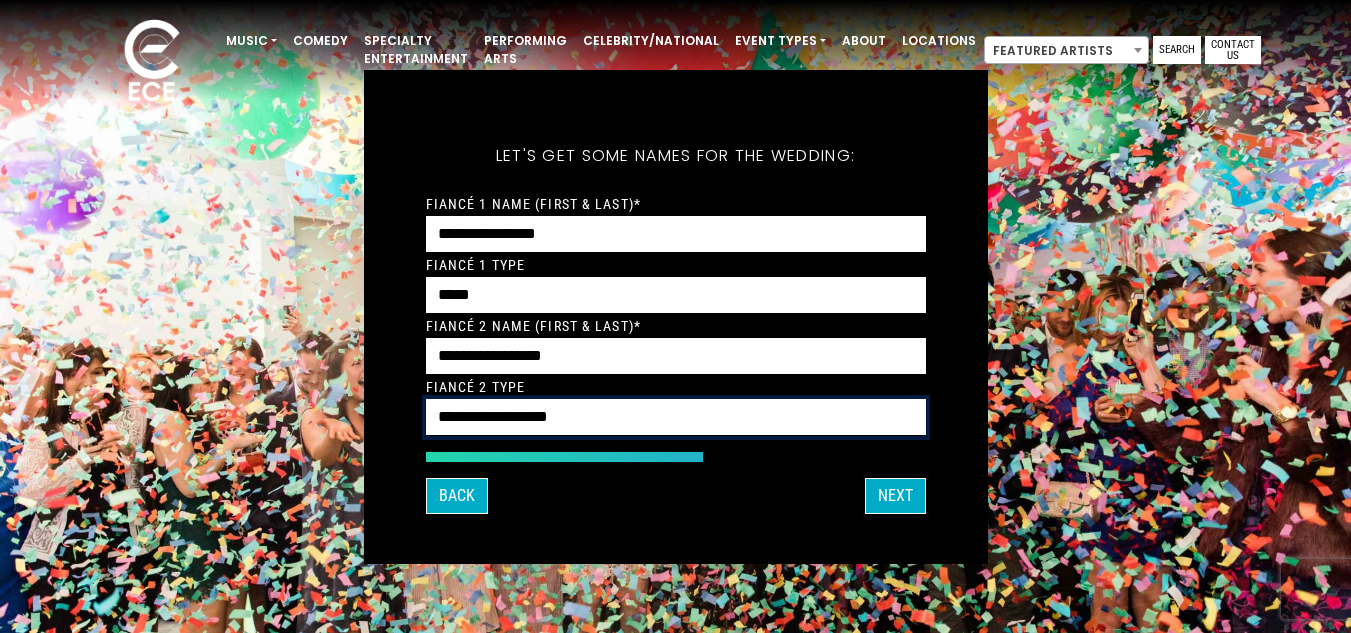 click on "**********" at bounding box center (676, 417) 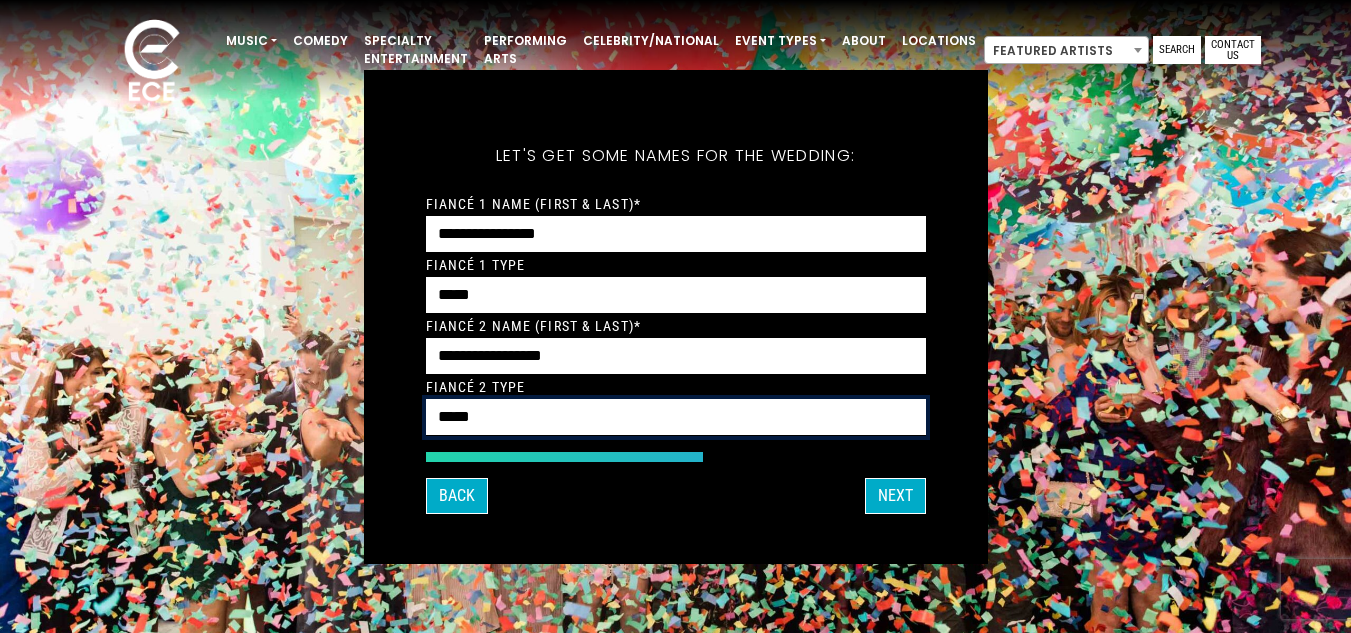 click on "**********" at bounding box center [676, 417] 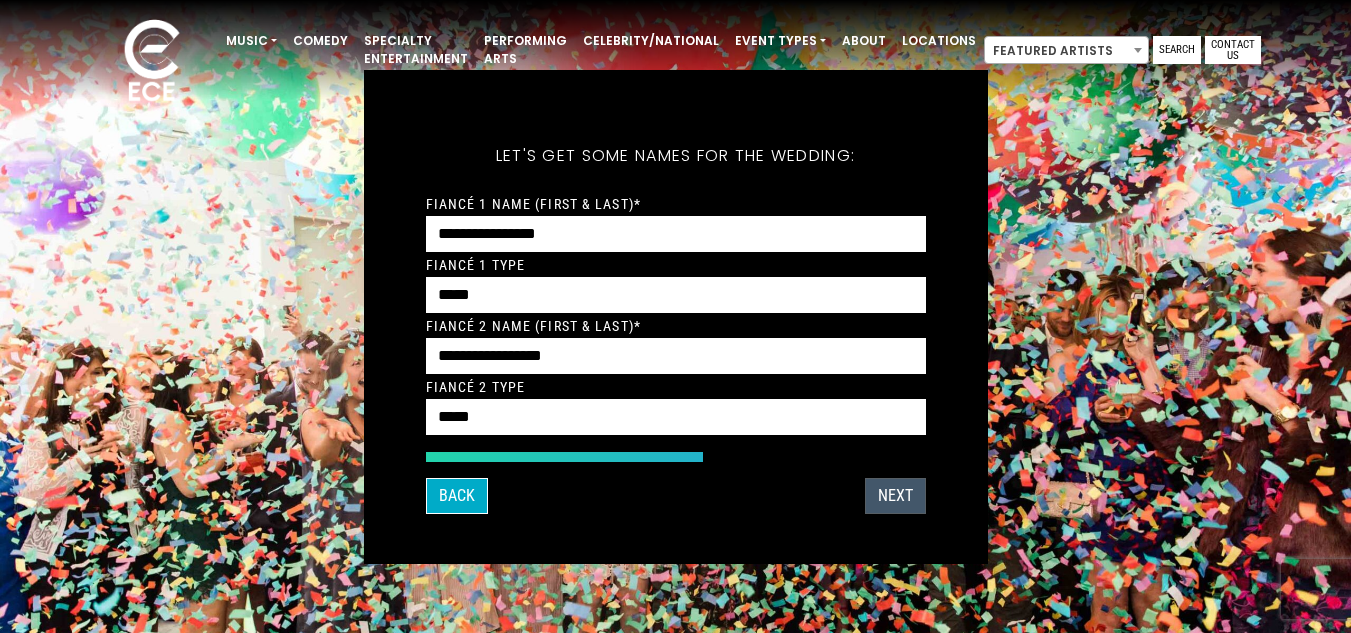 click on "Next" at bounding box center (895, 496) 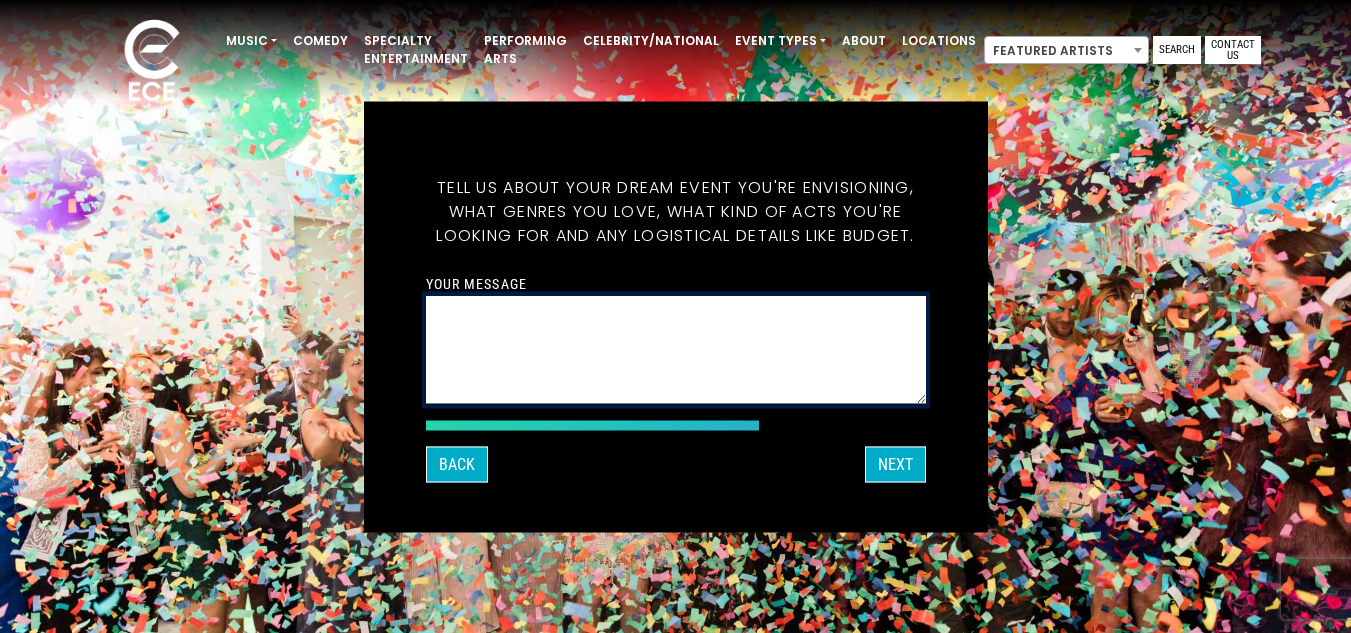 click on "Your message" at bounding box center (676, 349) 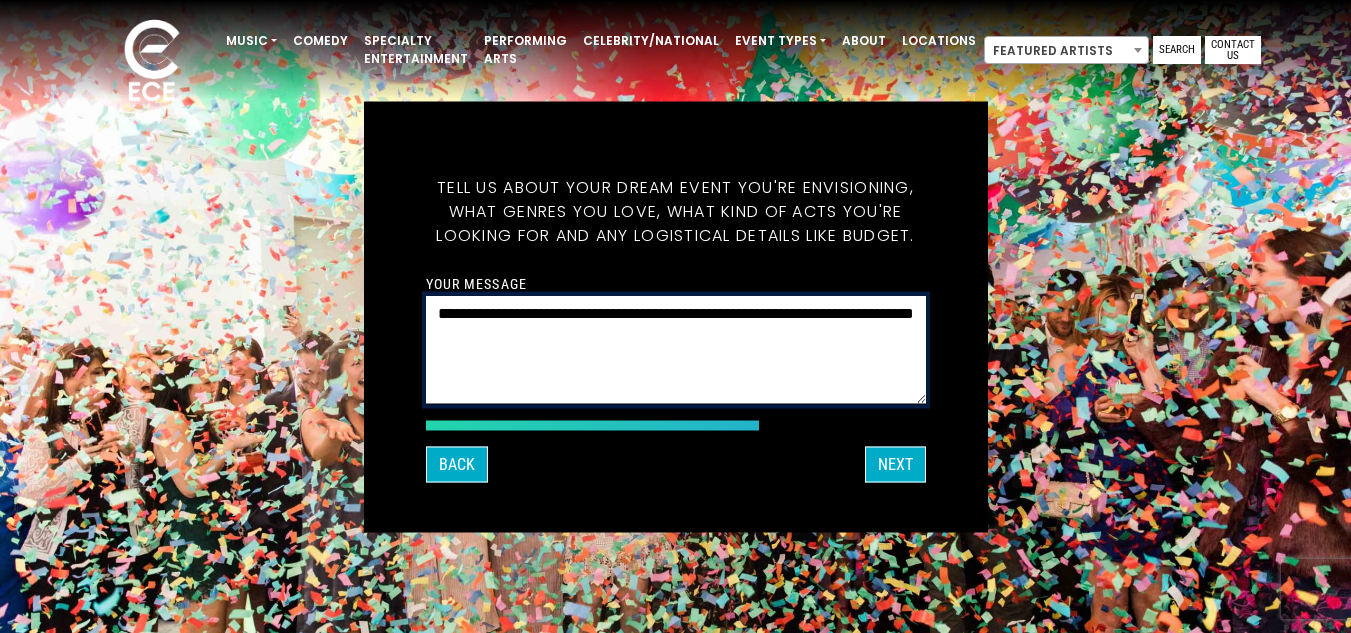 click on "**********" at bounding box center (676, 349) 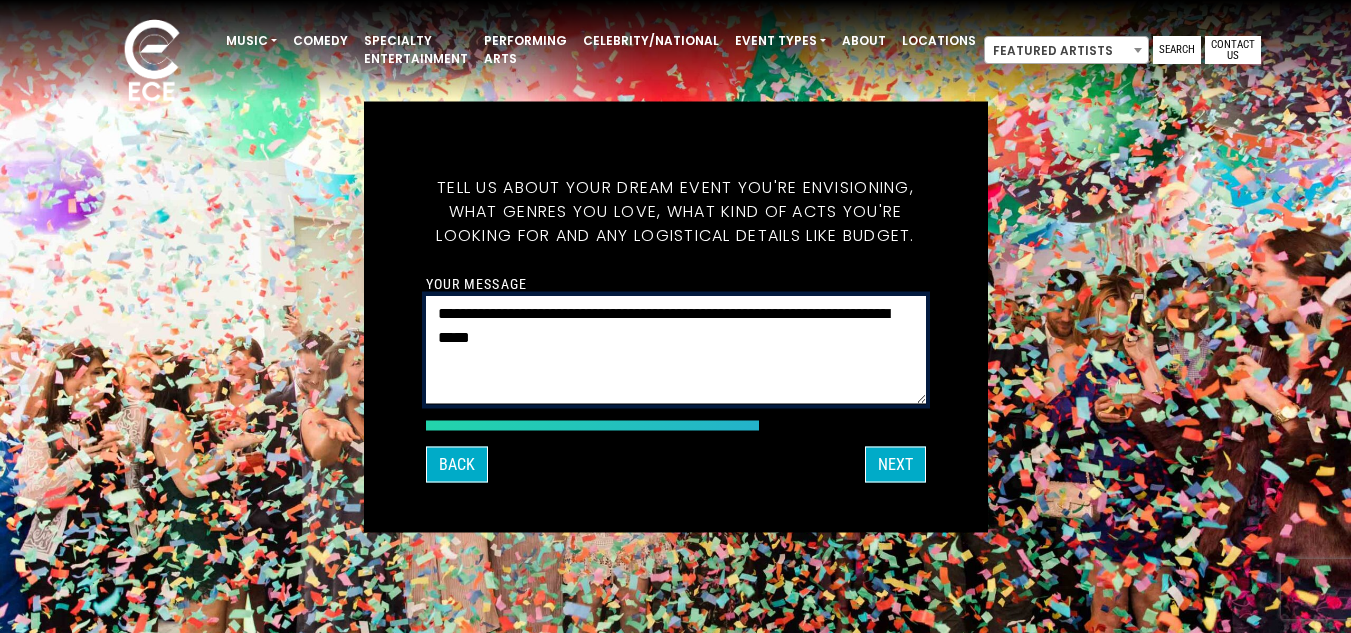 click on "**********" at bounding box center (676, 349) 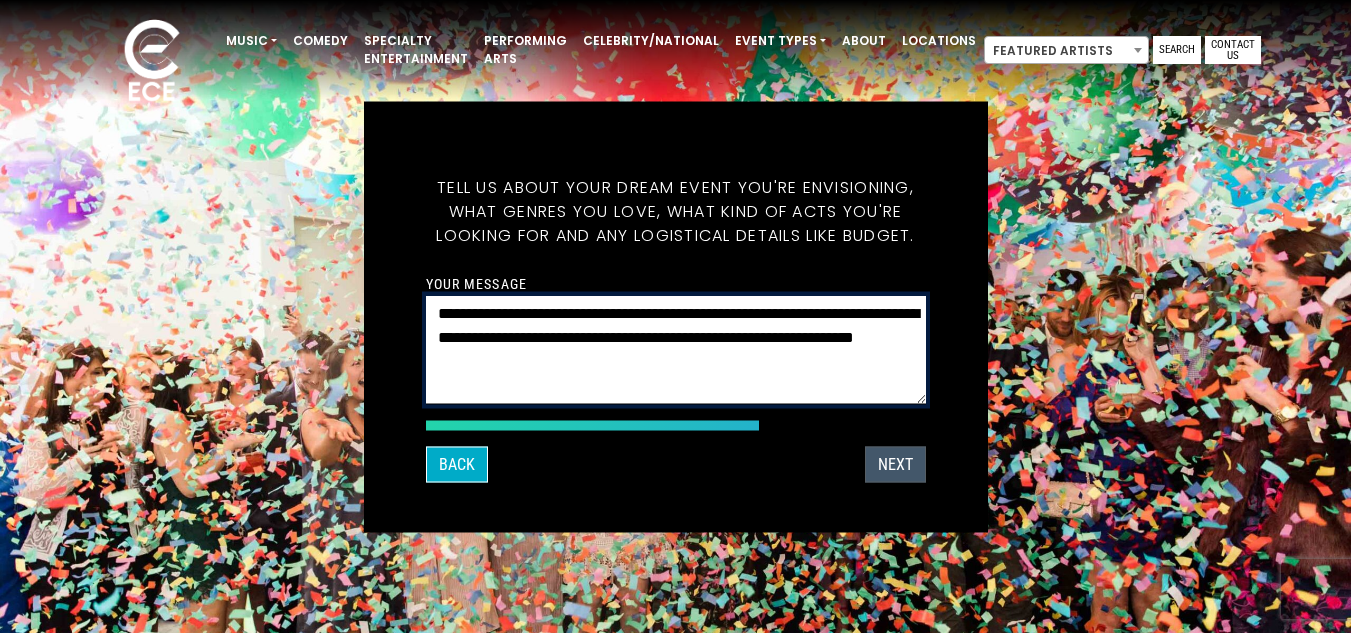 type on "**********" 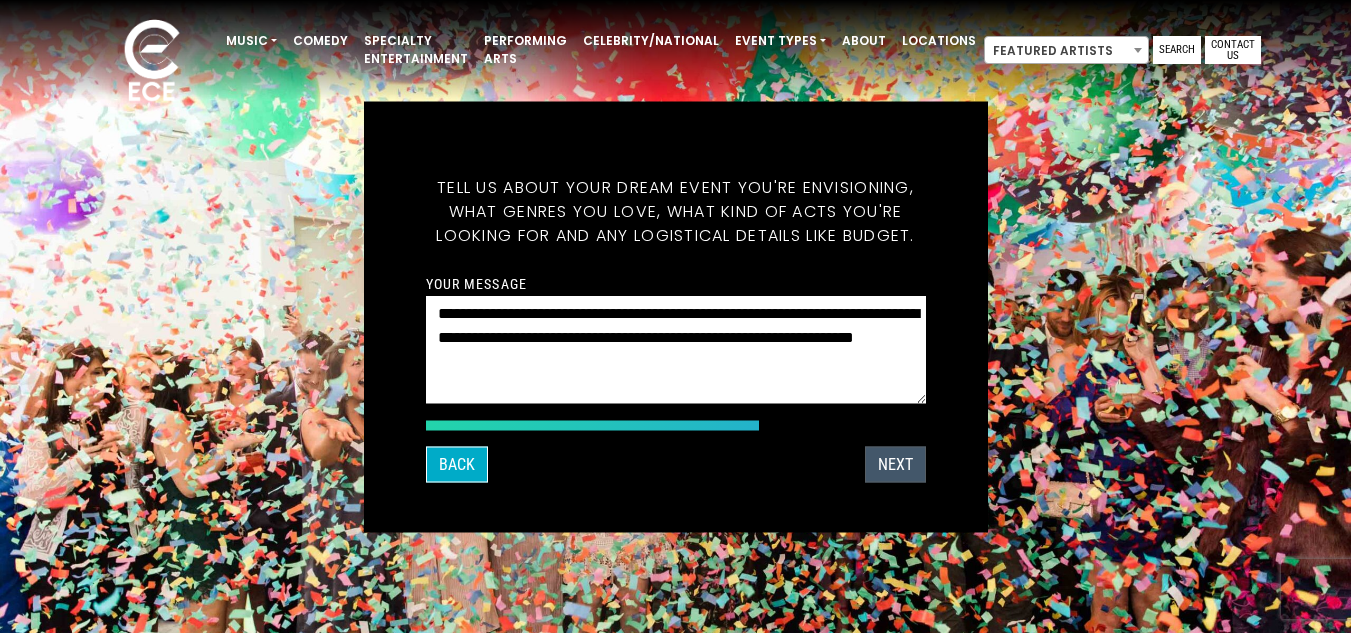 click on "Next" at bounding box center [895, 464] 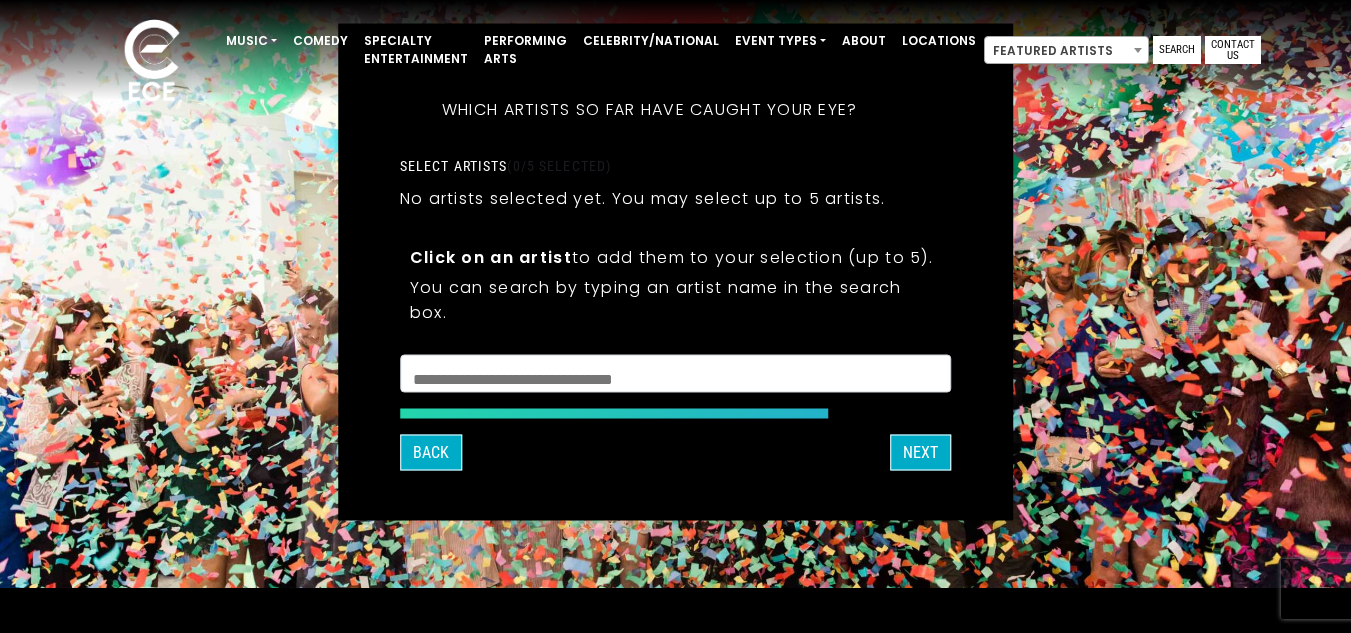 scroll, scrollTop: 42, scrollLeft: 0, axis: vertical 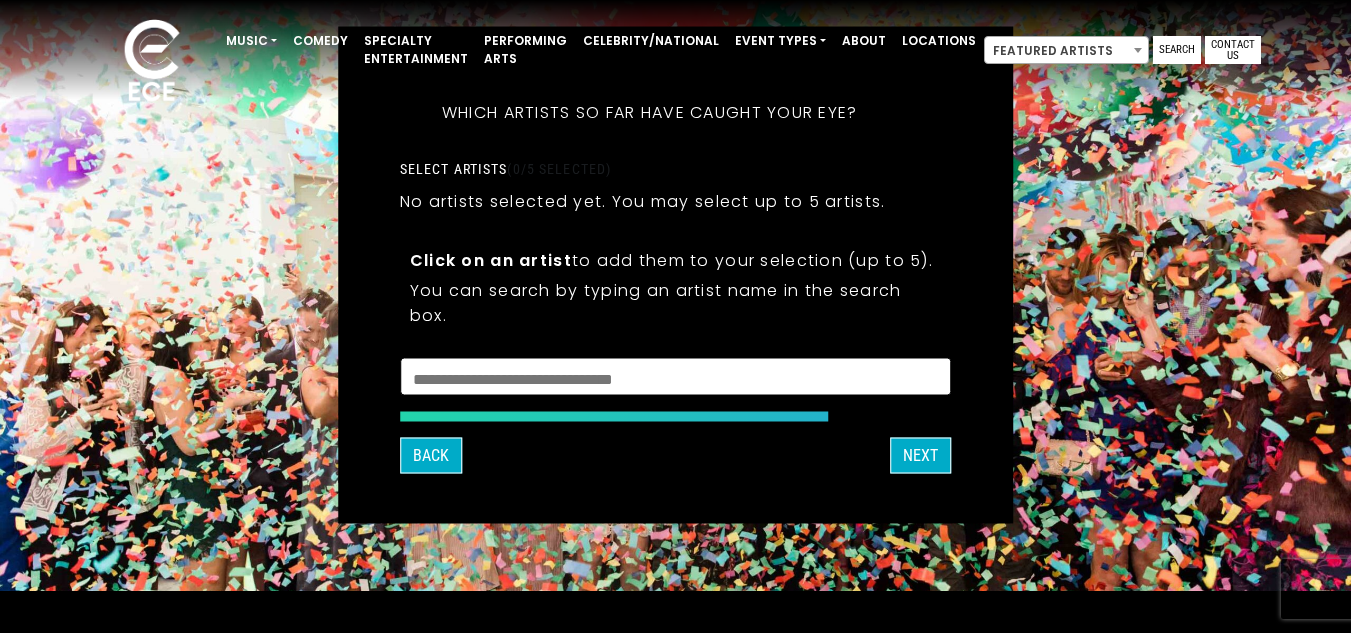 click at bounding box center [676, 375] 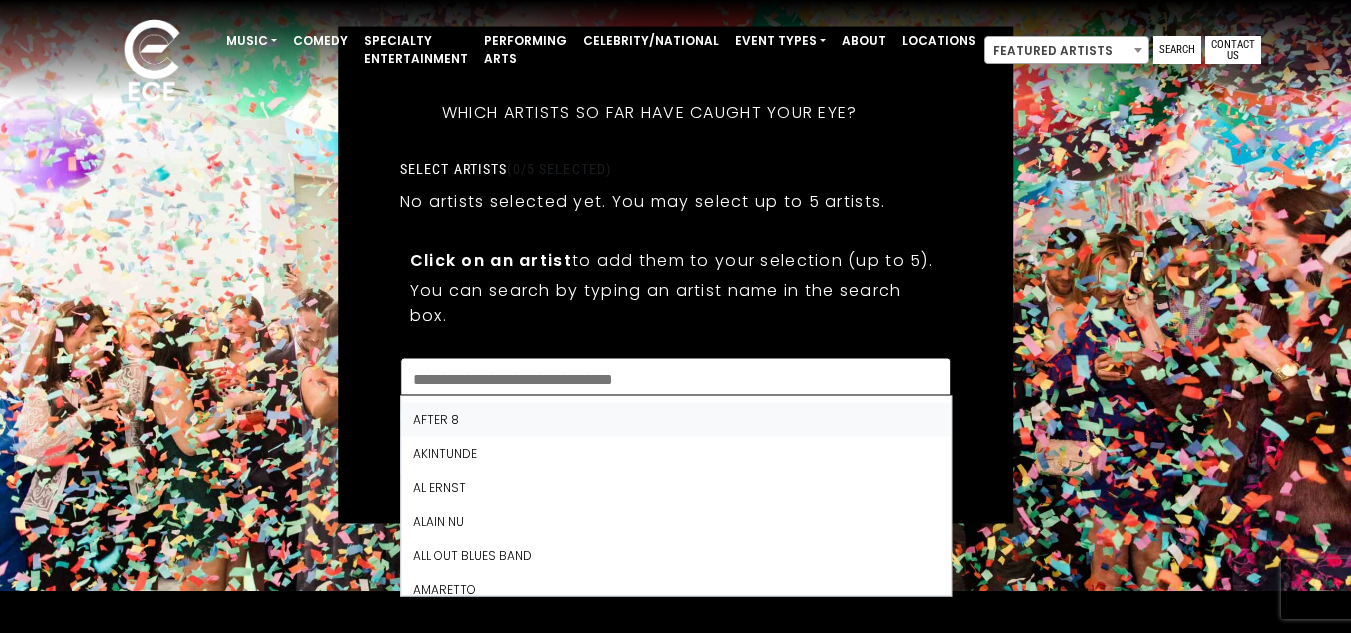 scroll, scrollTop: 878, scrollLeft: 0, axis: vertical 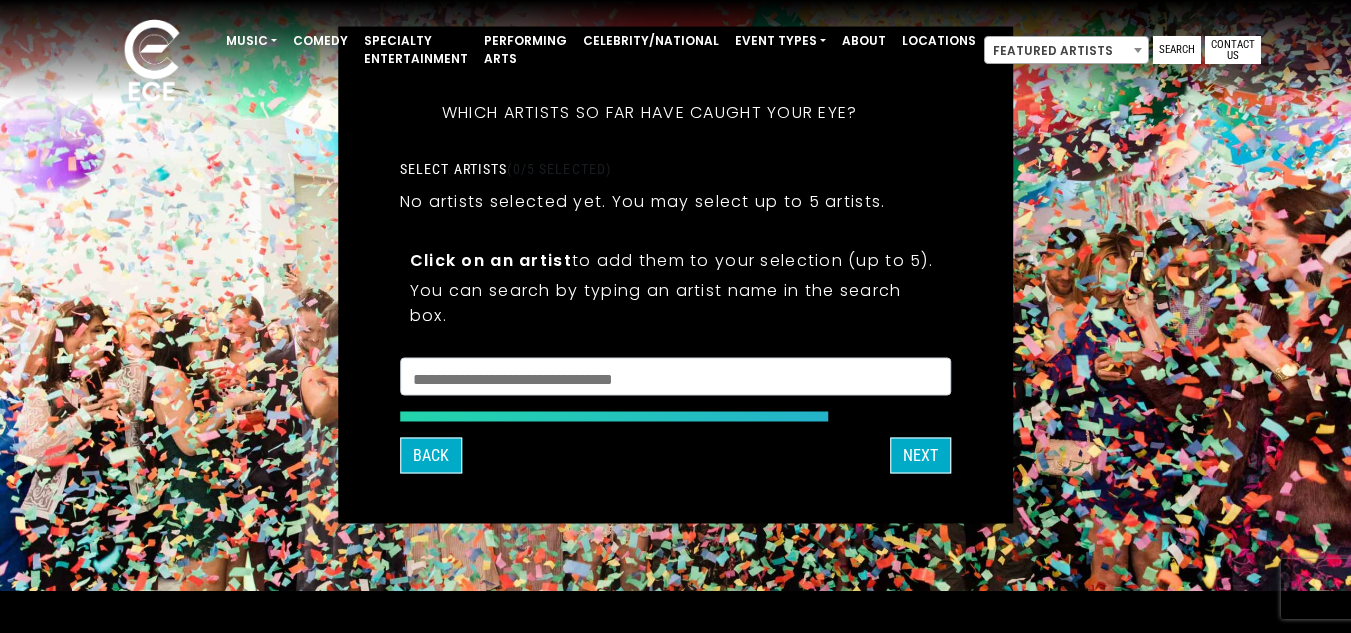 click on "You can search by typing an artist name in the search box." at bounding box center [676, 302] 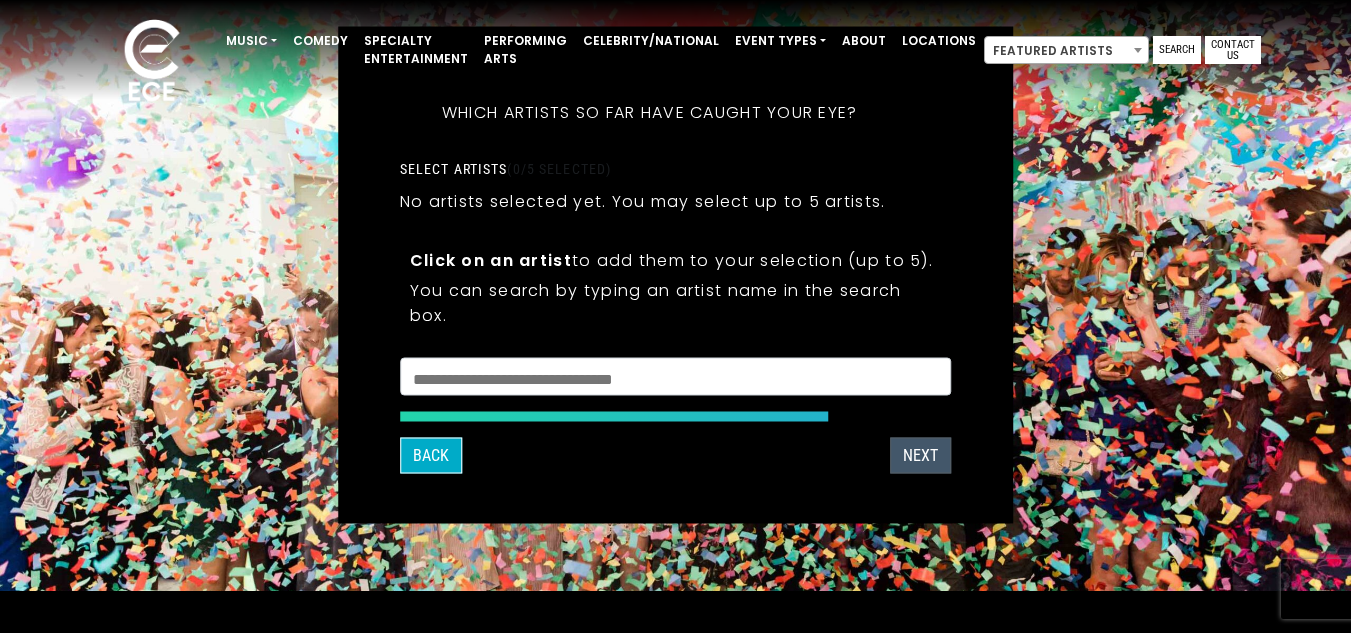 click on "Next" at bounding box center [920, 455] 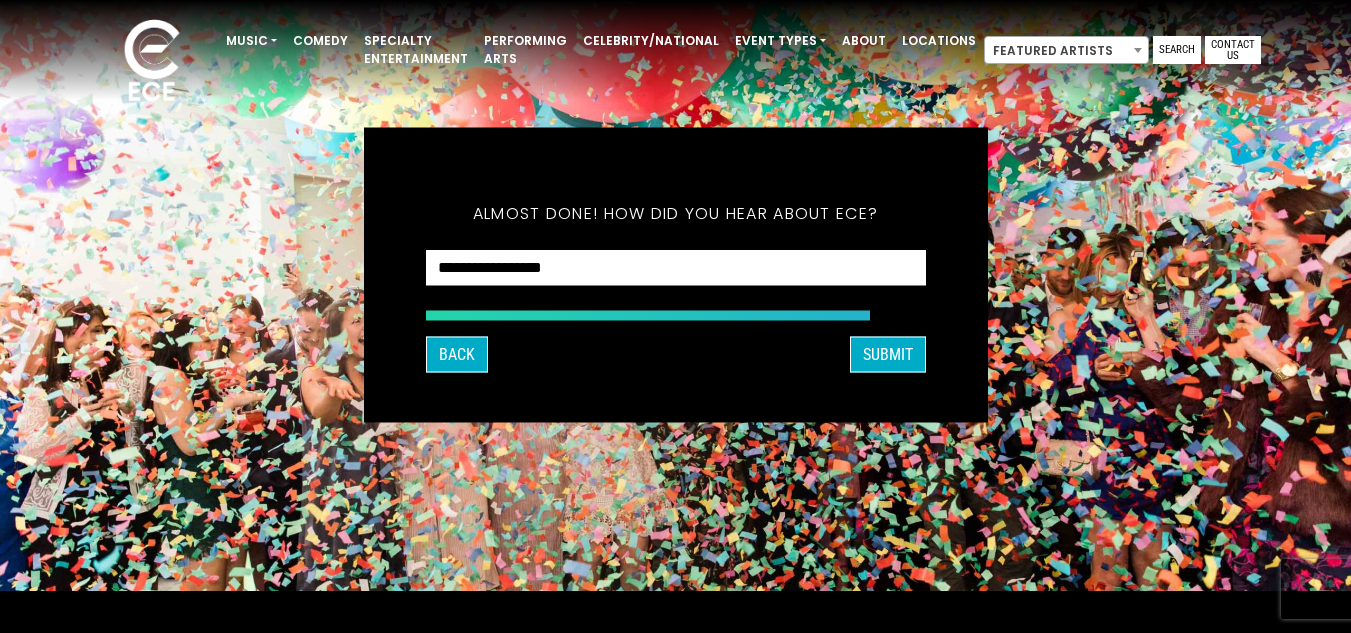 scroll, scrollTop: 41, scrollLeft: 0, axis: vertical 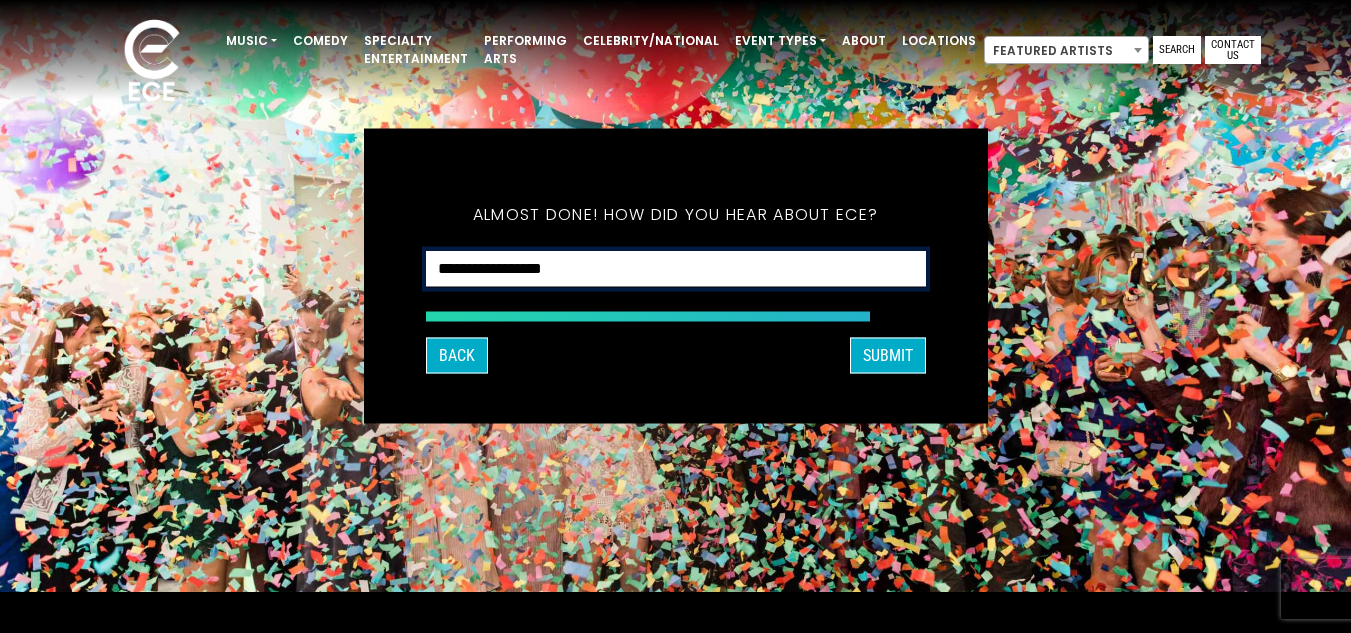 click on "**********" at bounding box center (676, 268) 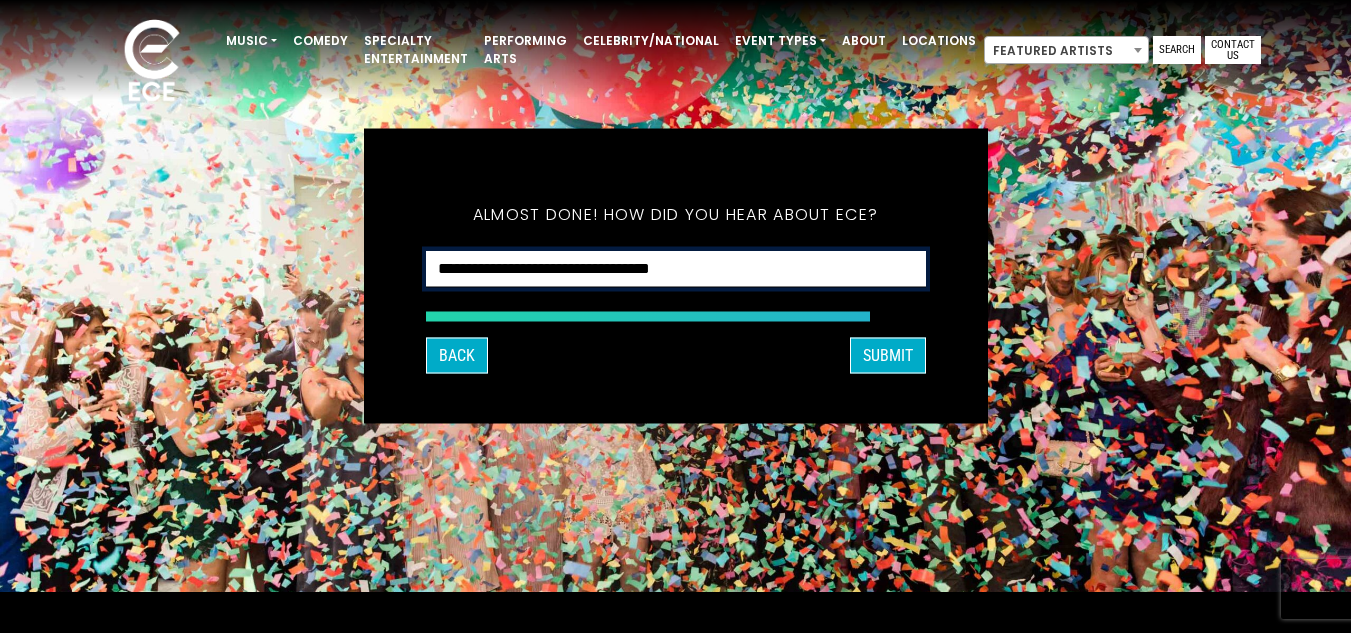 click on "**********" at bounding box center [676, 268] 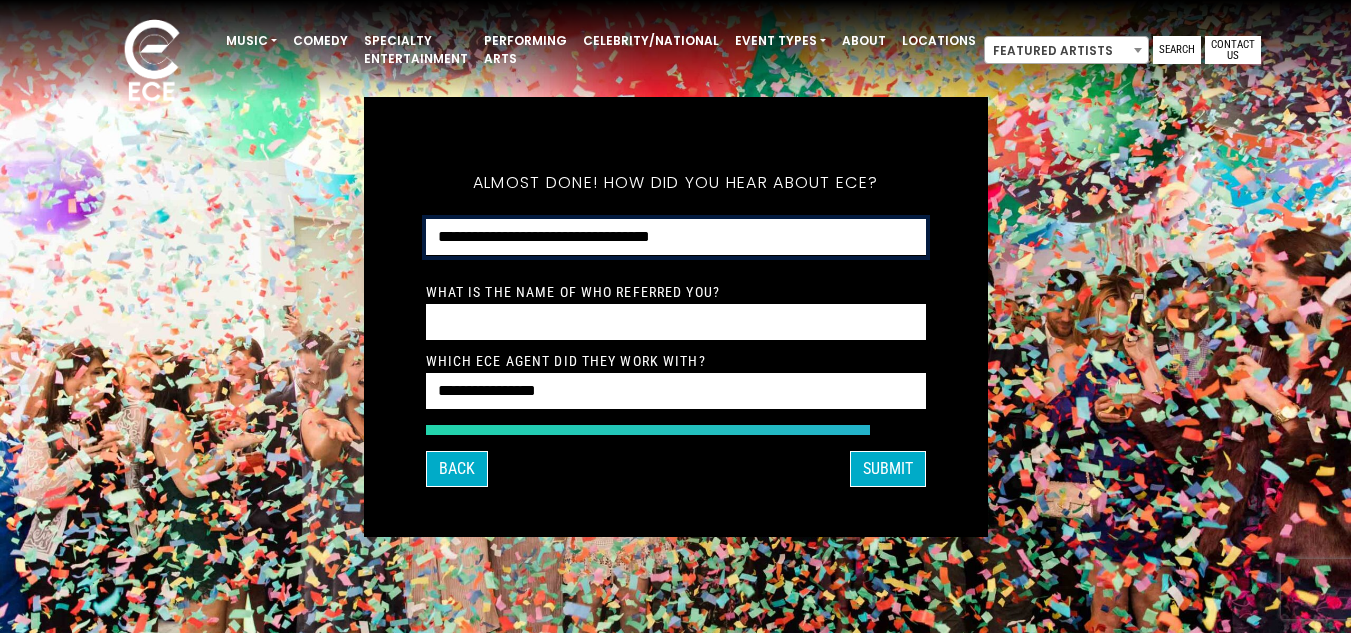 click on "**********" at bounding box center [676, 237] 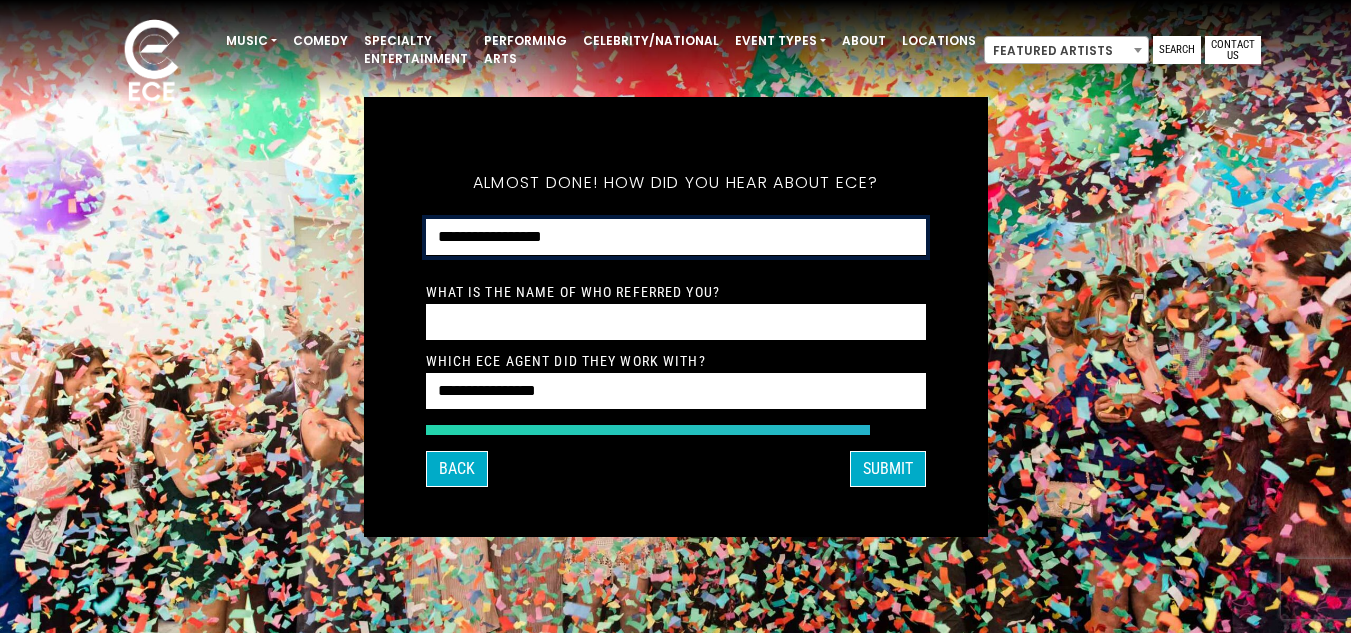 click on "**********" at bounding box center [676, 237] 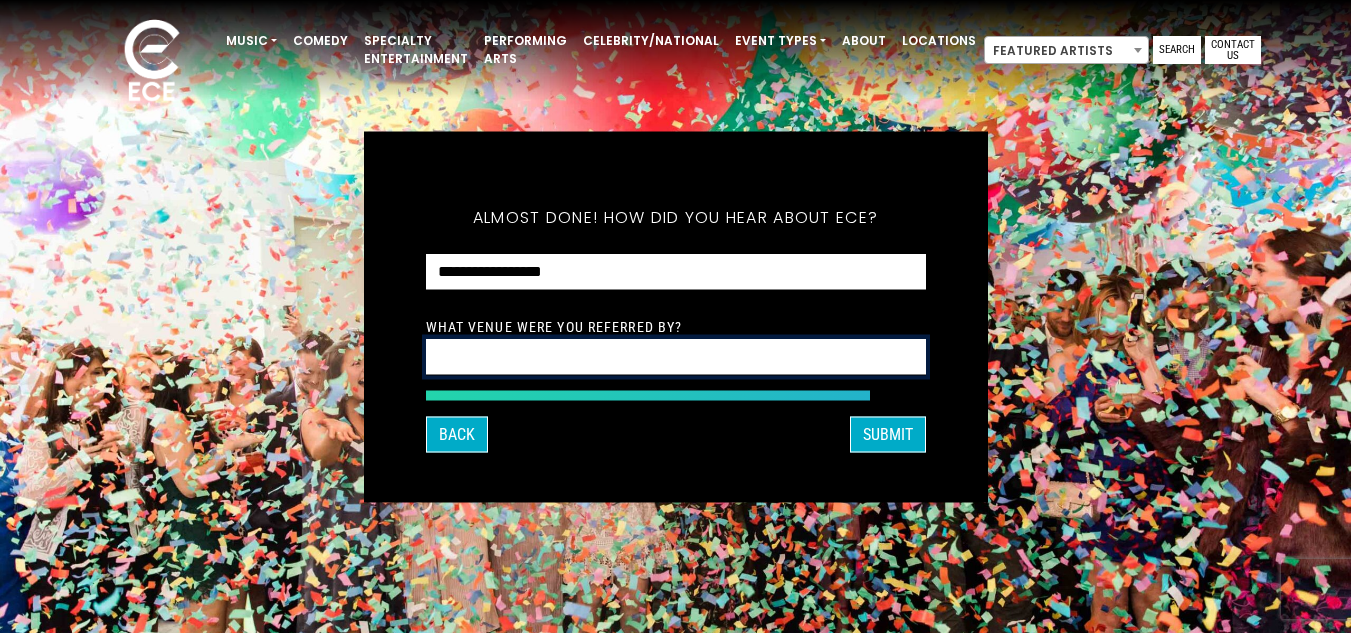 click at bounding box center (676, 356) 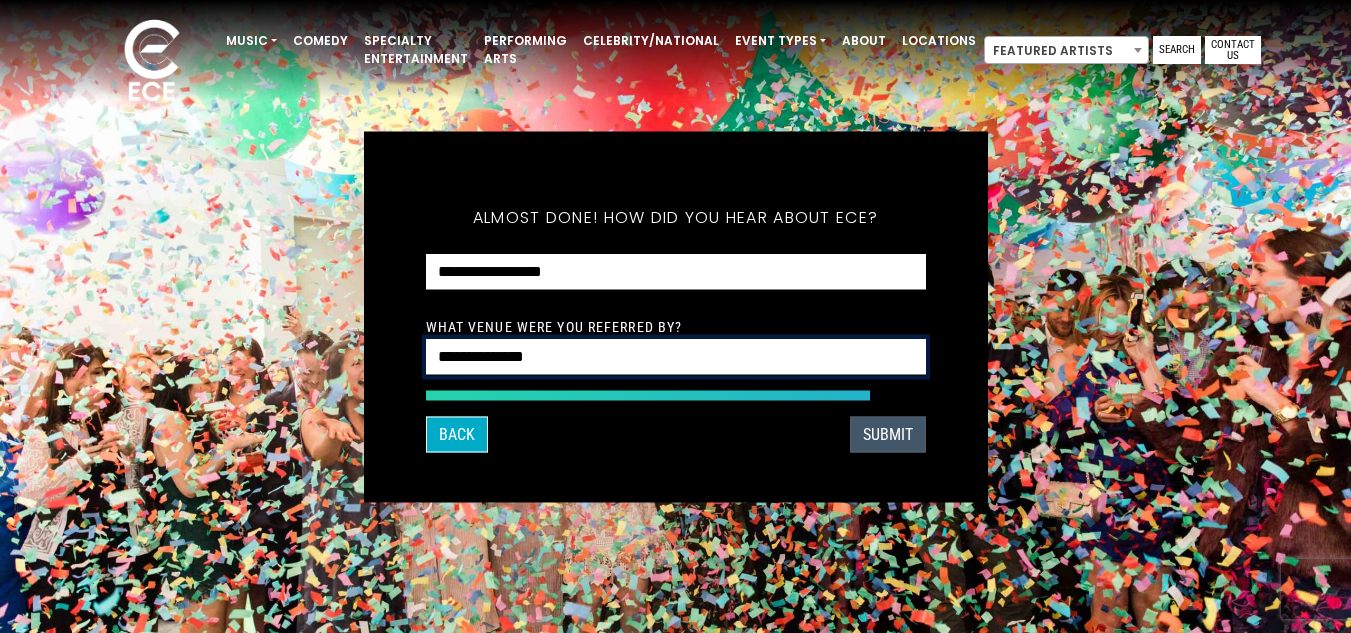 type on "**********" 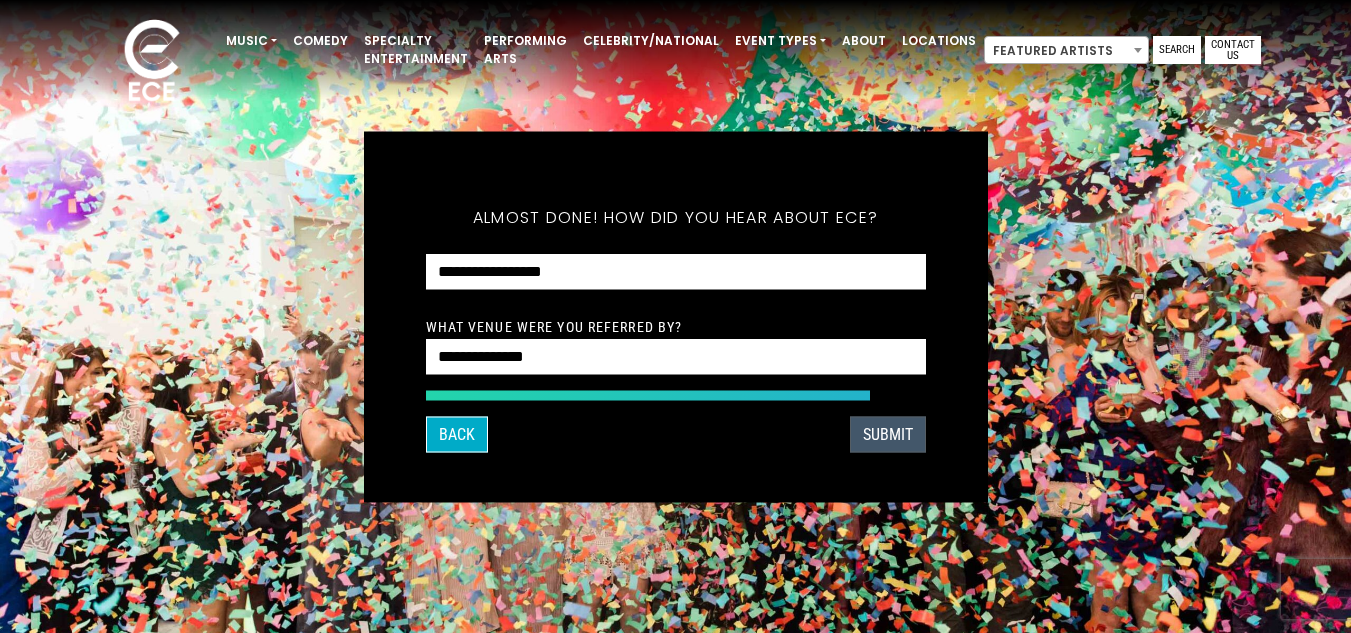 click on "SUBMIT" at bounding box center (888, 434) 